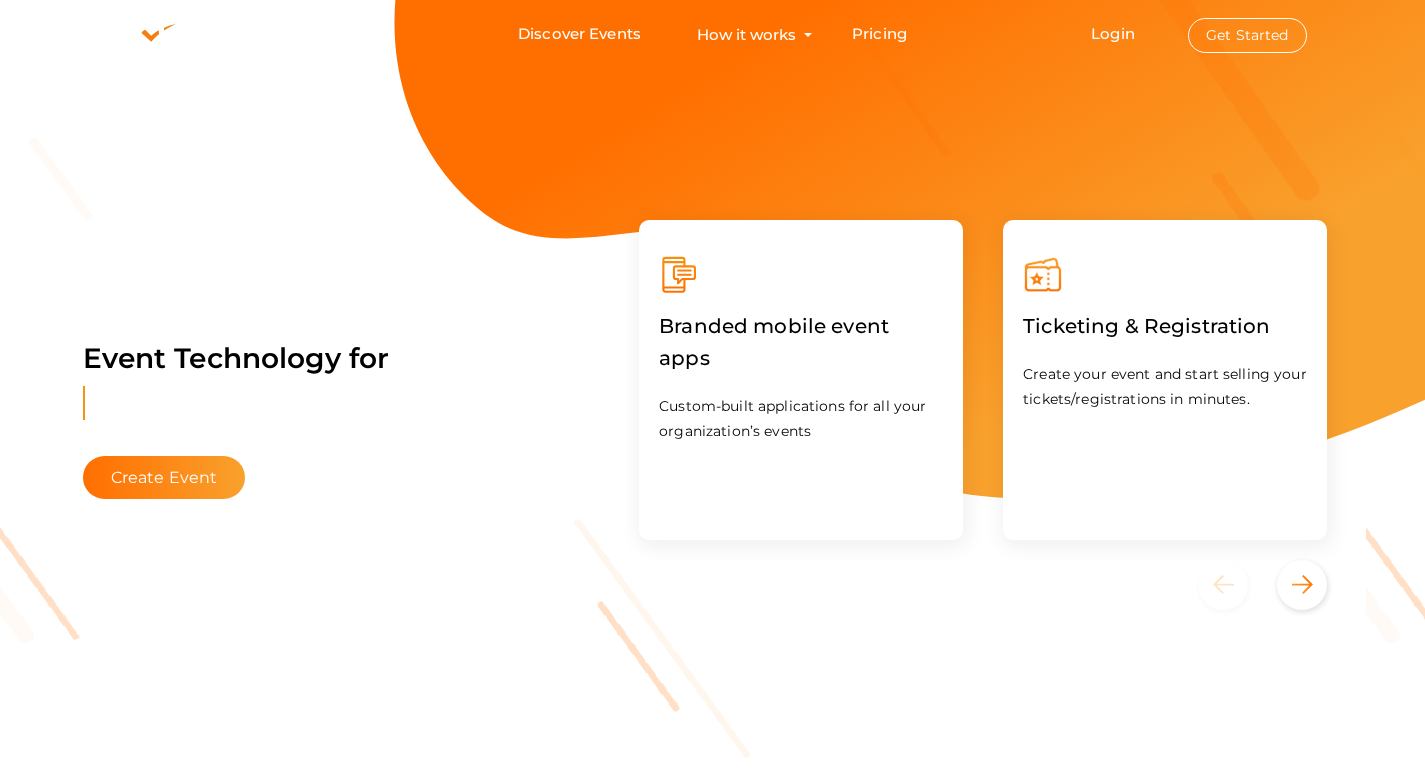 scroll, scrollTop: 0, scrollLeft: 0, axis: both 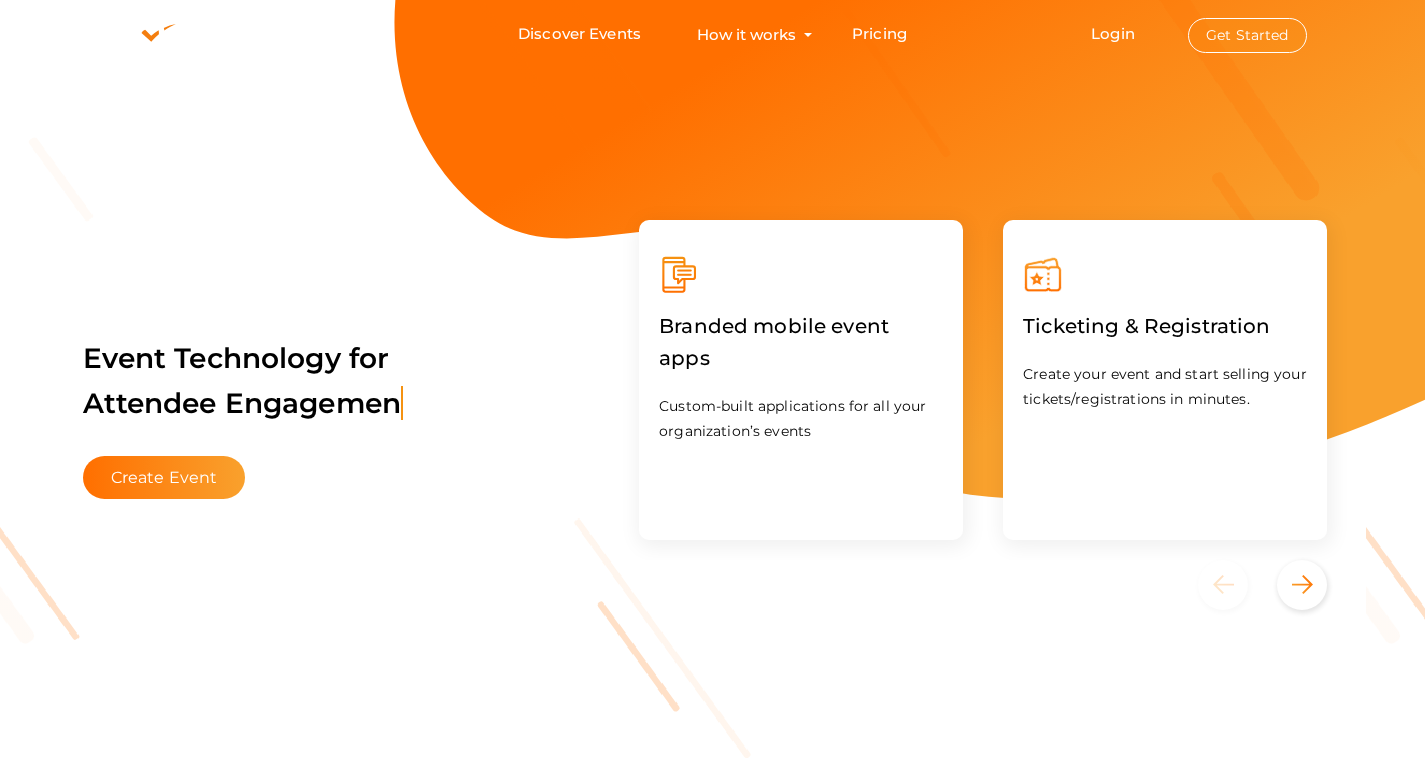 click on "Get Started" at bounding box center [1247, 35] 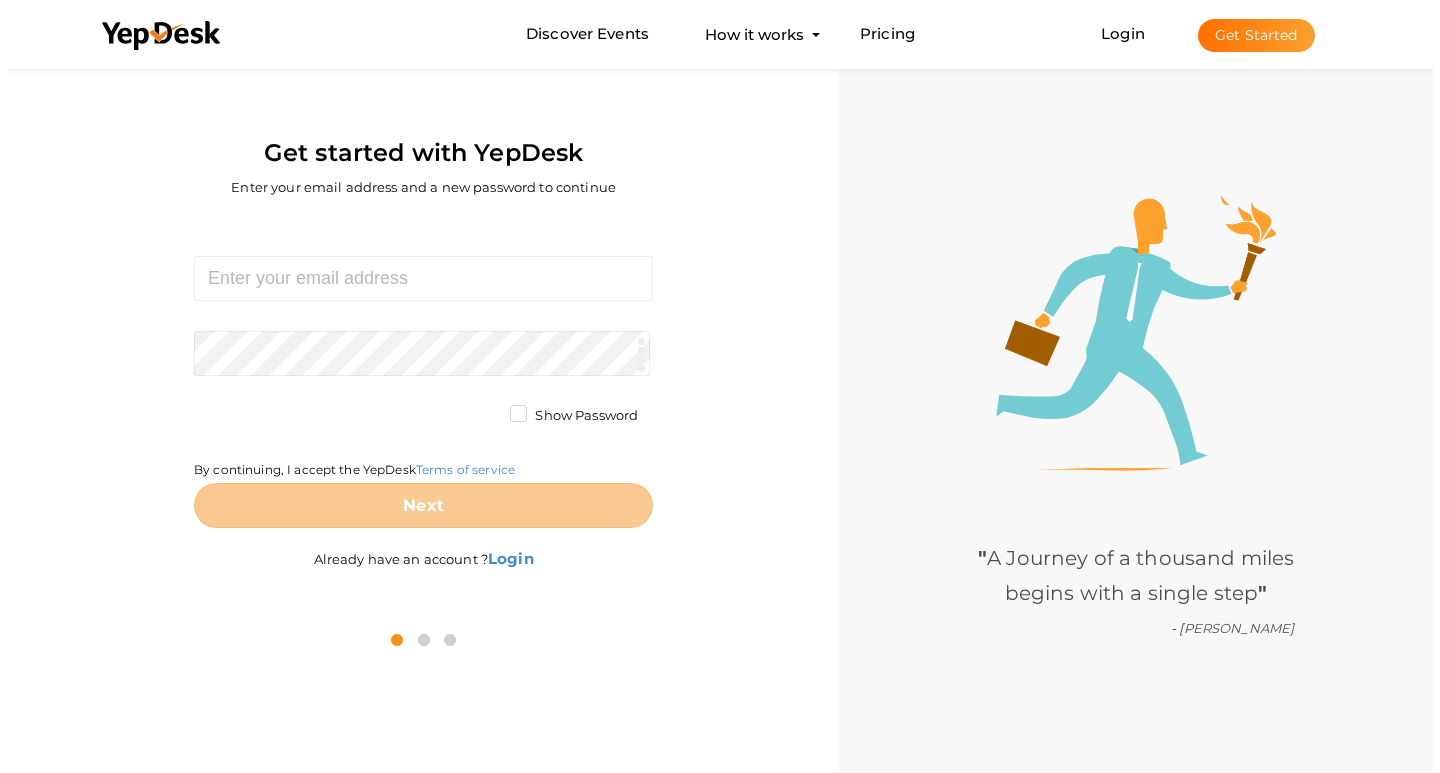 scroll, scrollTop: 0, scrollLeft: 0, axis: both 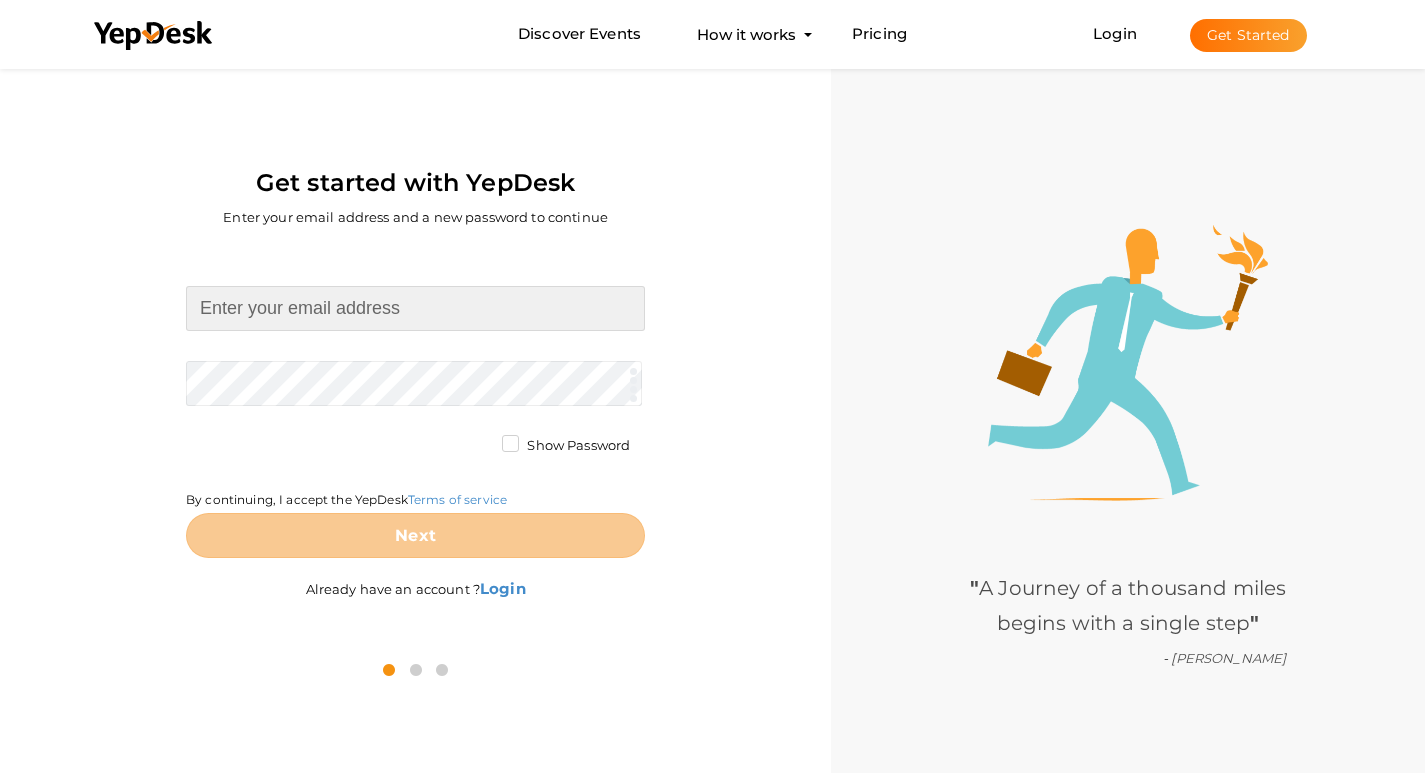 click at bounding box center (415, 308) 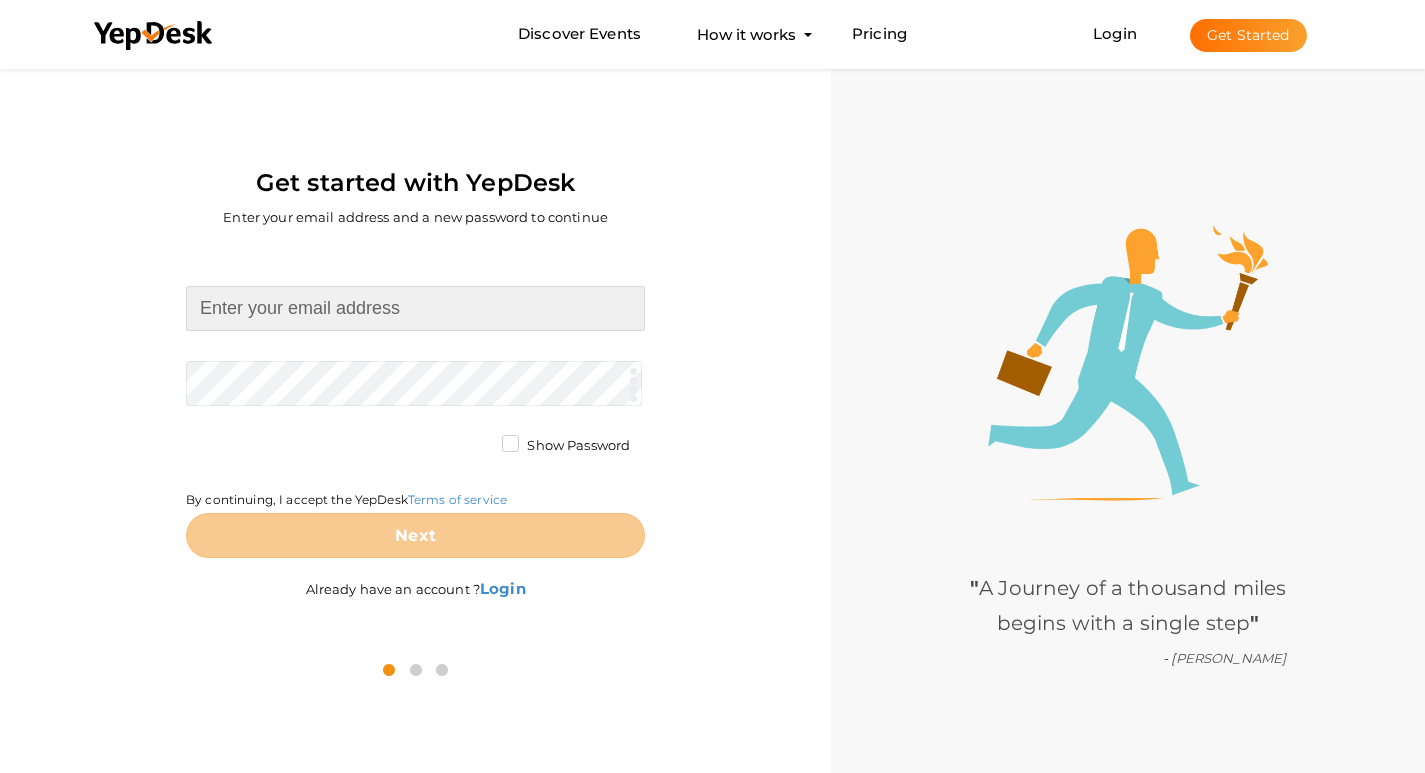 type on "[EMAIL_ADDRESS][DOMAIN_NAME]" 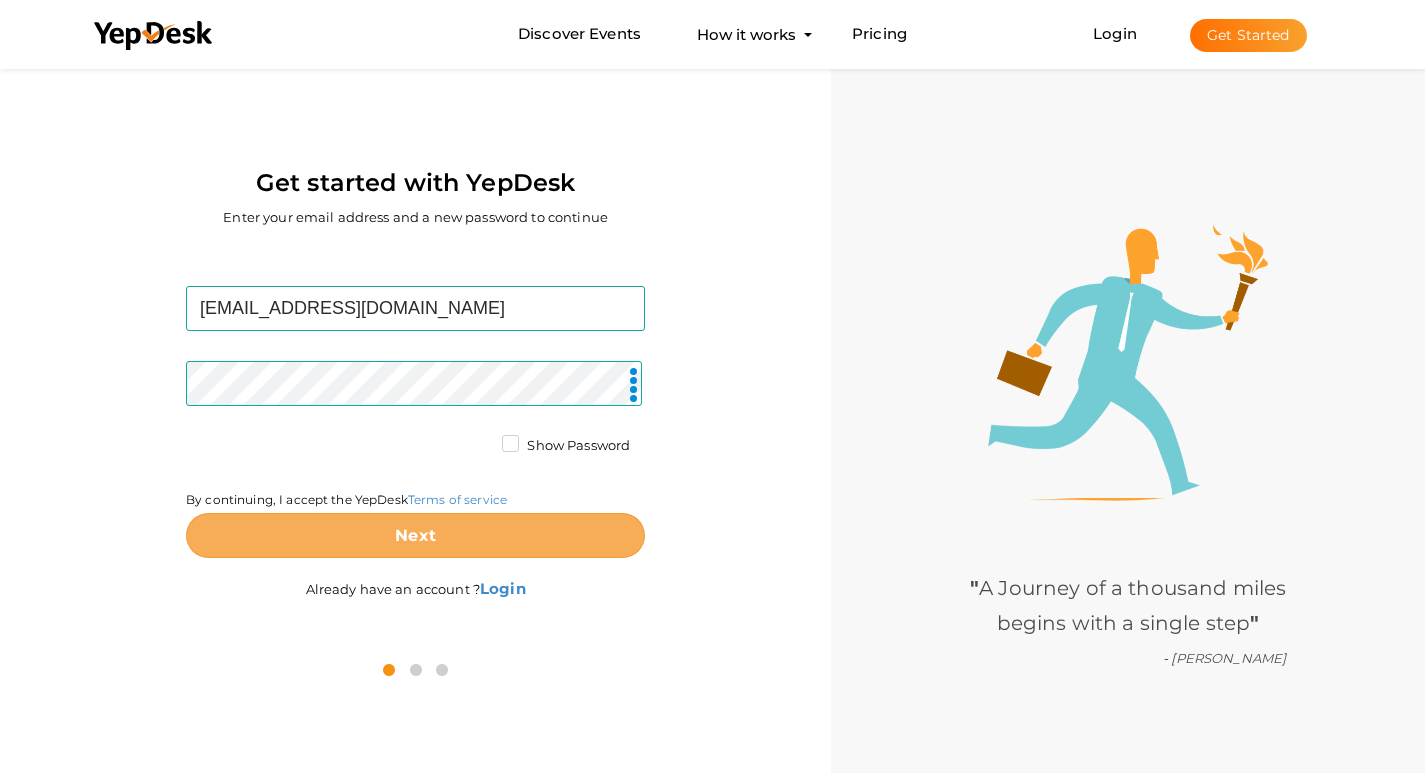 click on "Next" at bounding box center (415, 535) 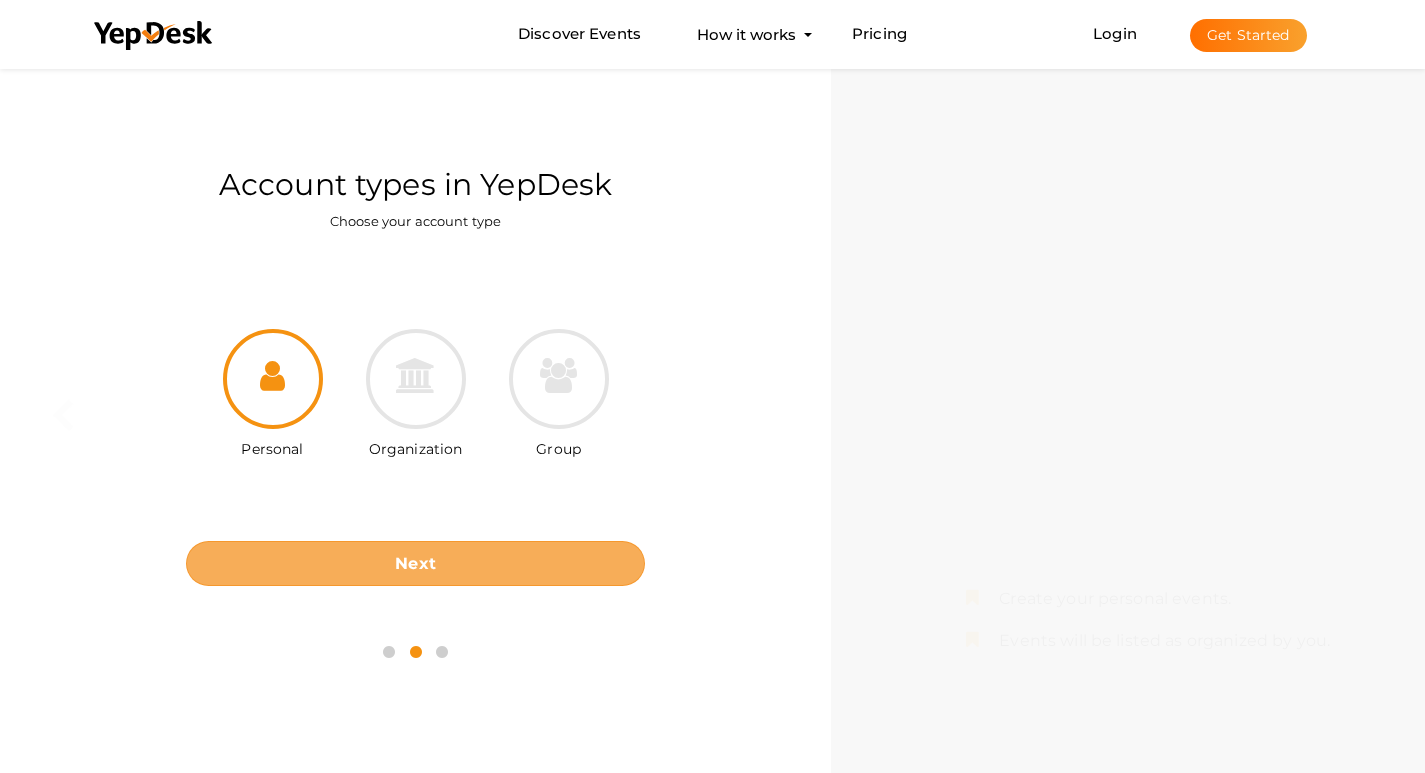 click on "Next" at bounding box center [415, 563] 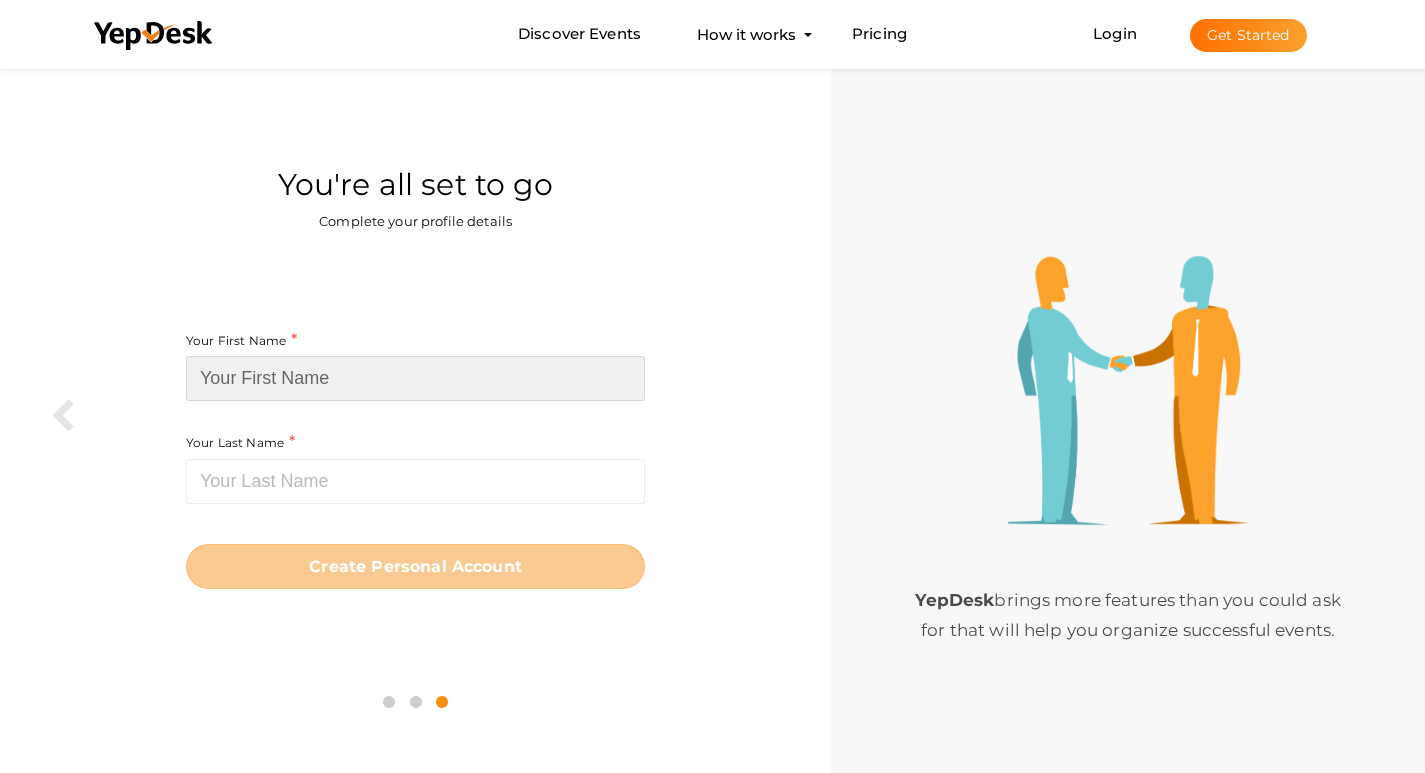 click at bounding box center (415, 378) 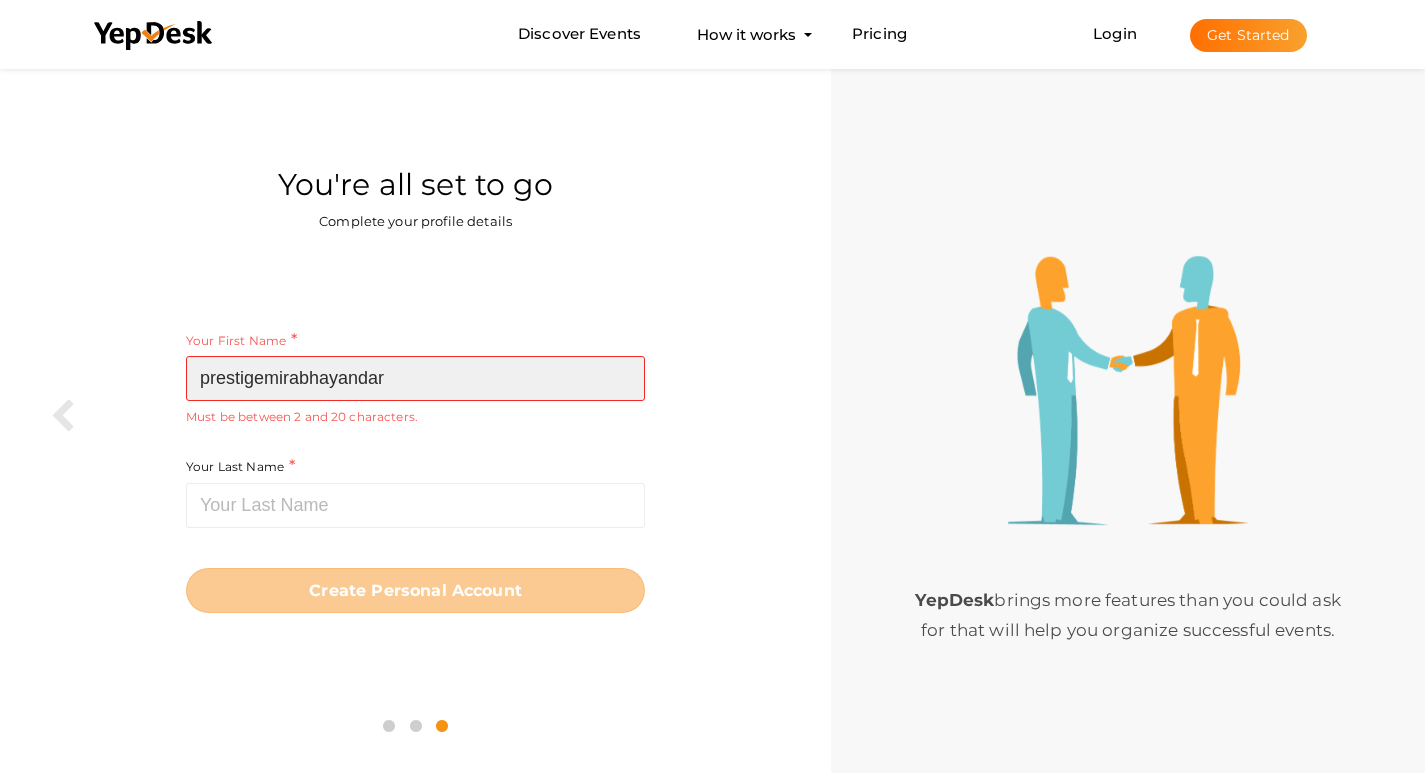 drag, startPoint x: 304, startPoint y: 378, endPoint x: 439, endPoint y: 372, distance: 135.13327 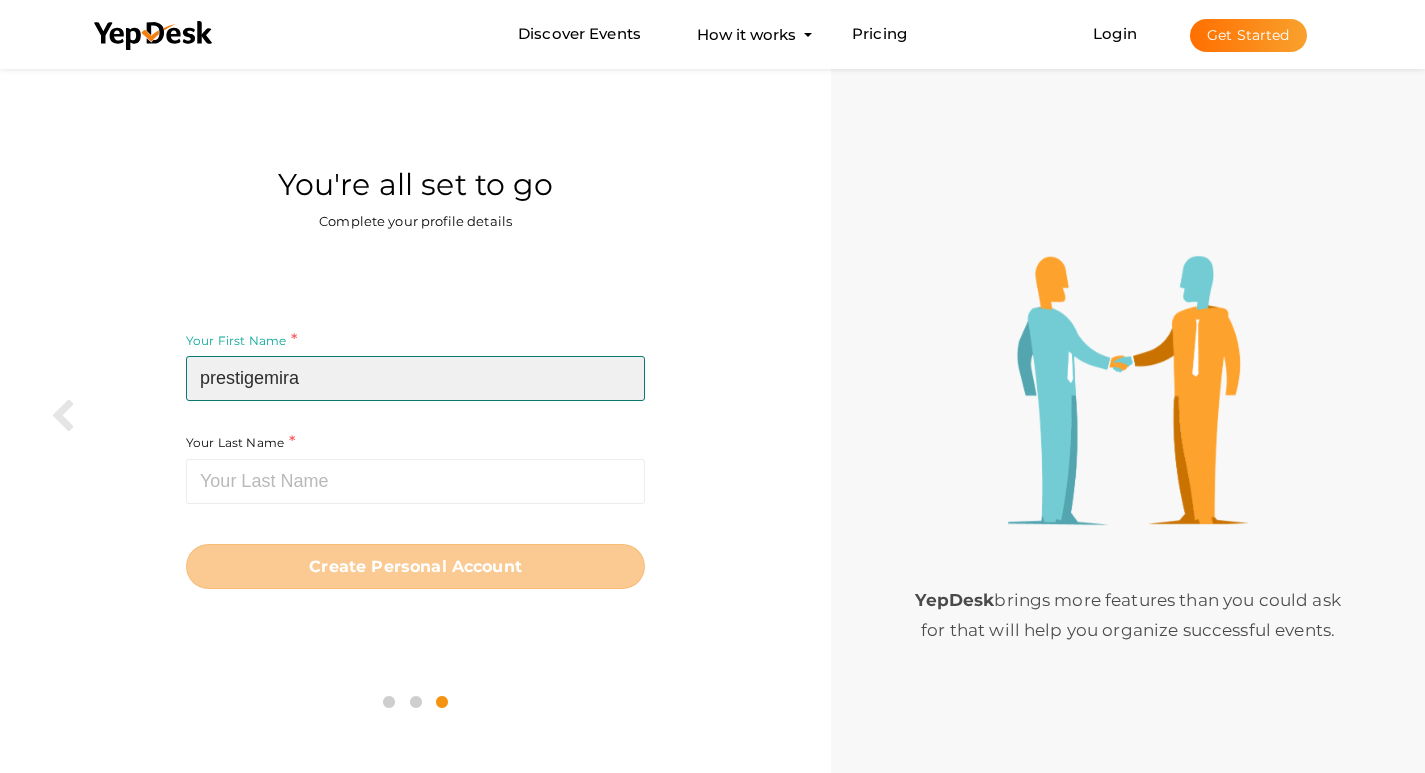 type on "prestigemira" 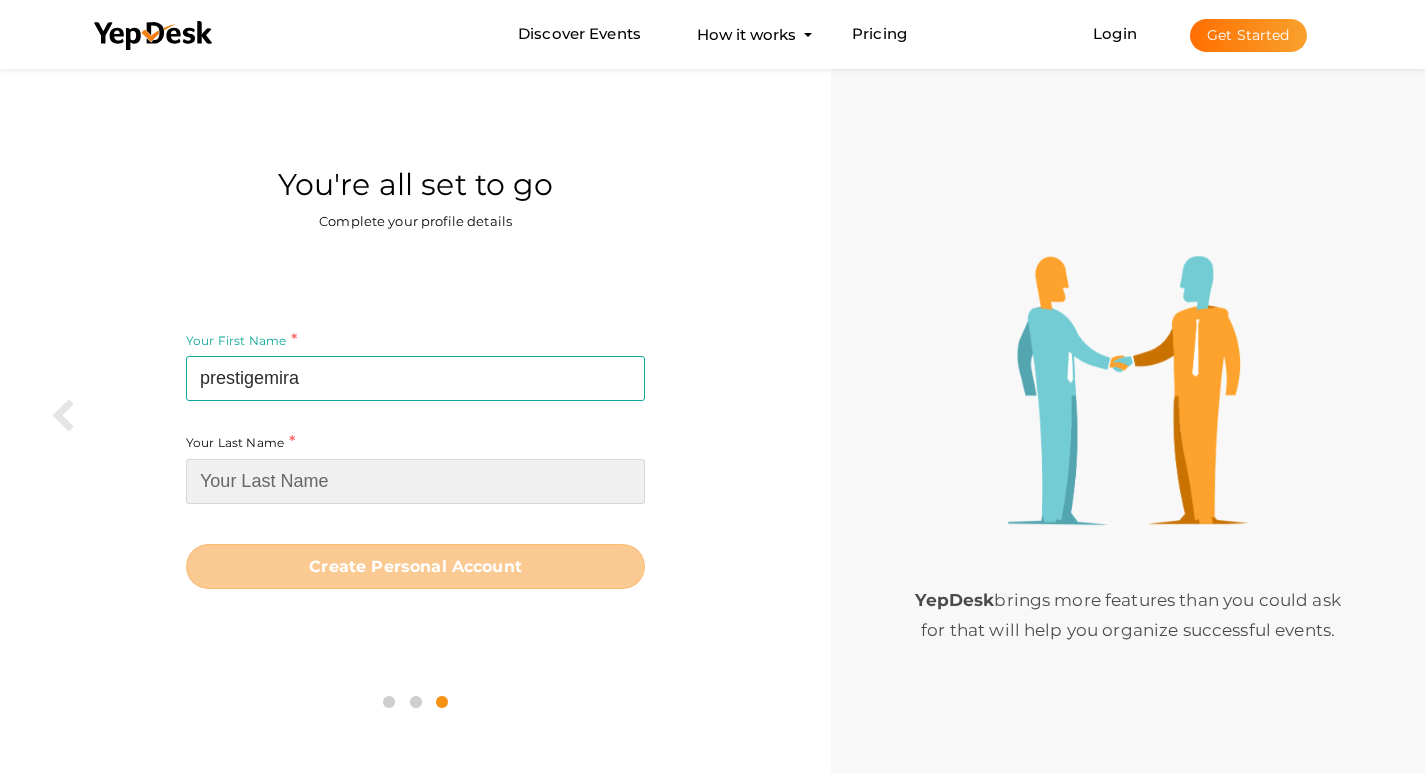click at bounding box center [415, 481] 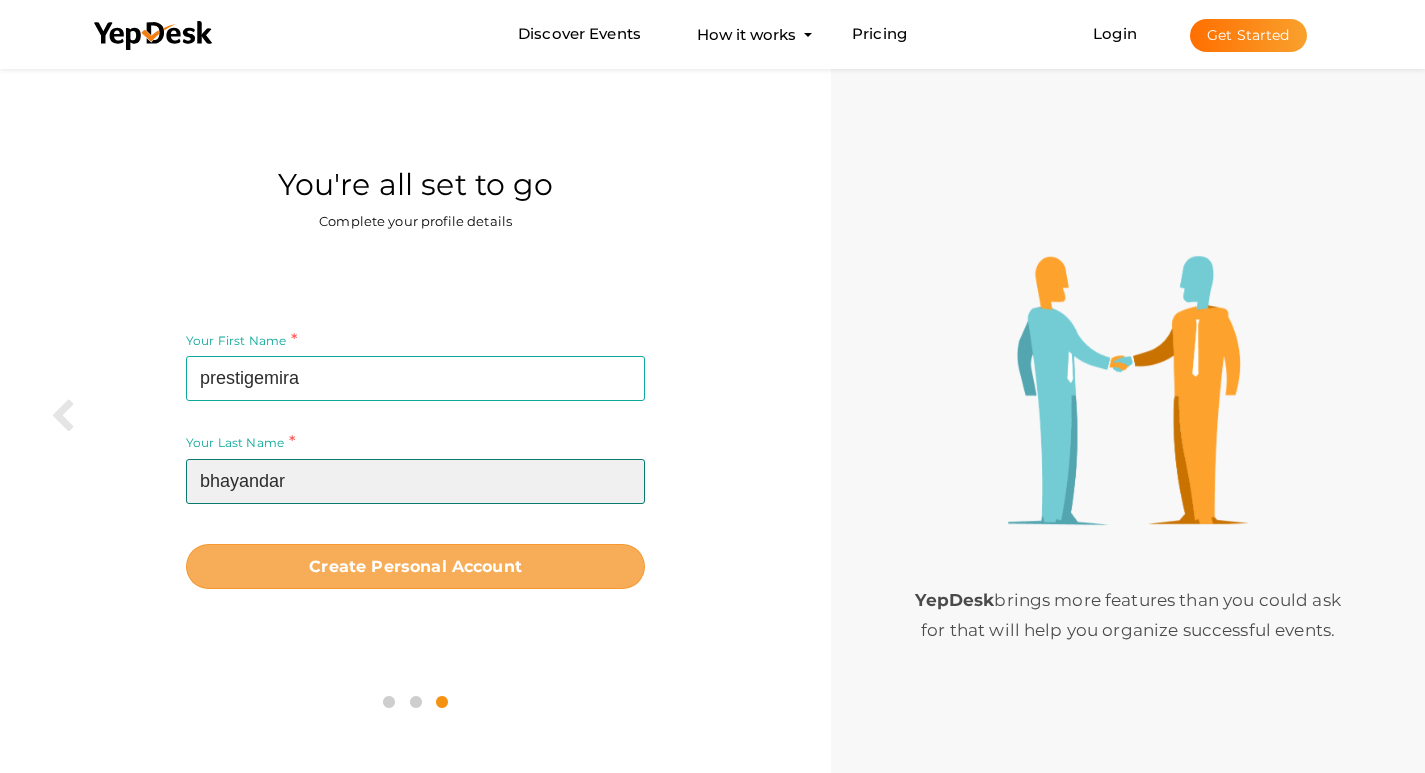 type on "bhayandar" 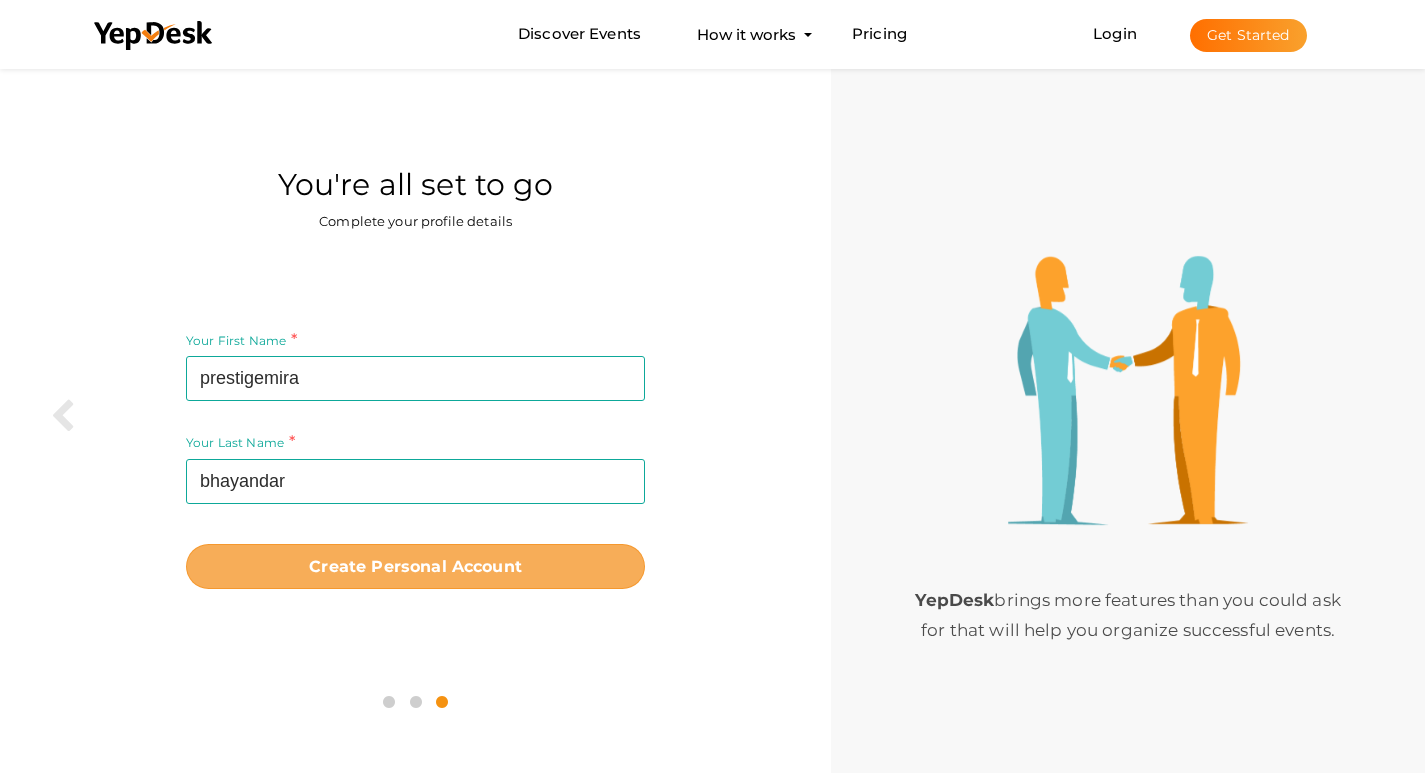 click on "Create
Personal Account" at bounding box center (415, 566) 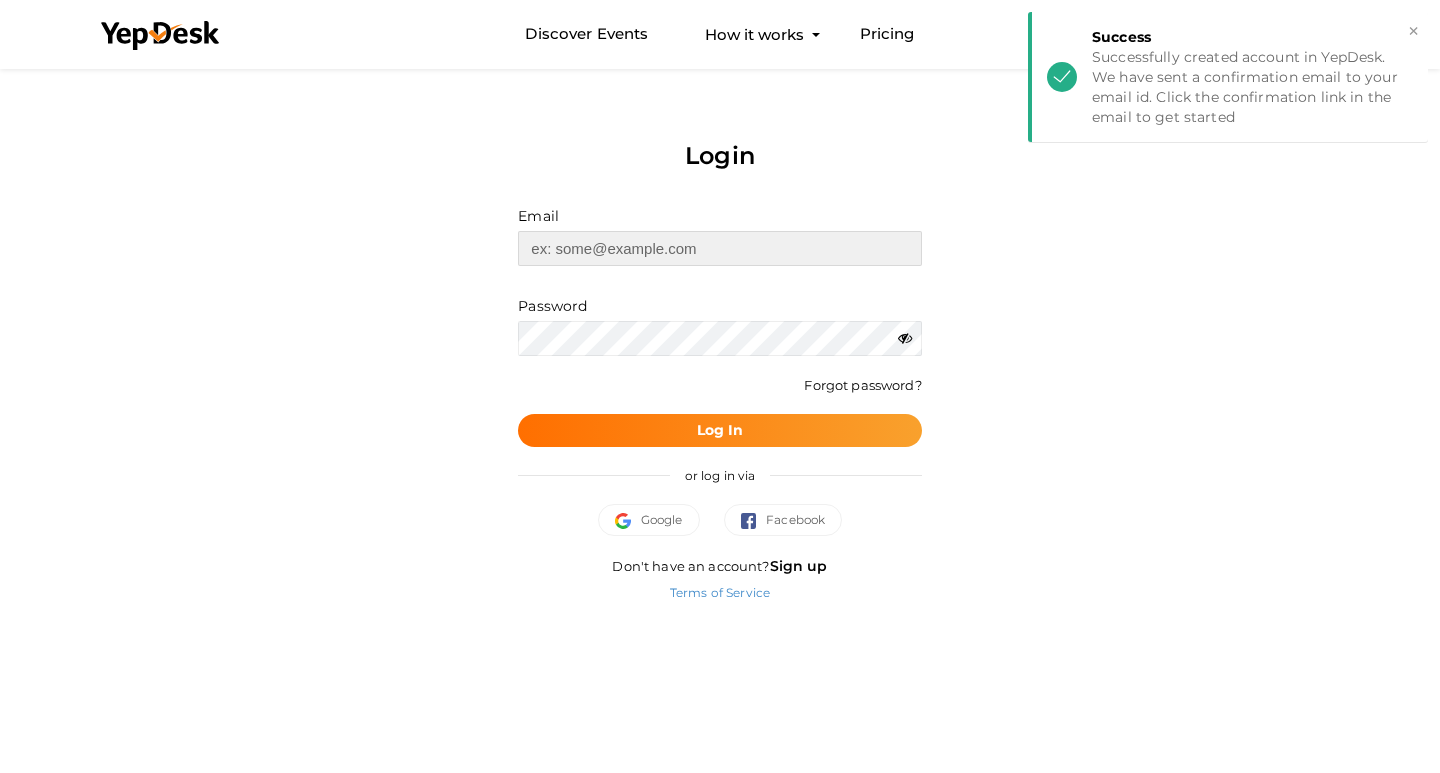 type on "[EMAIL_ADDRESS][DOMAIN_NAME]" 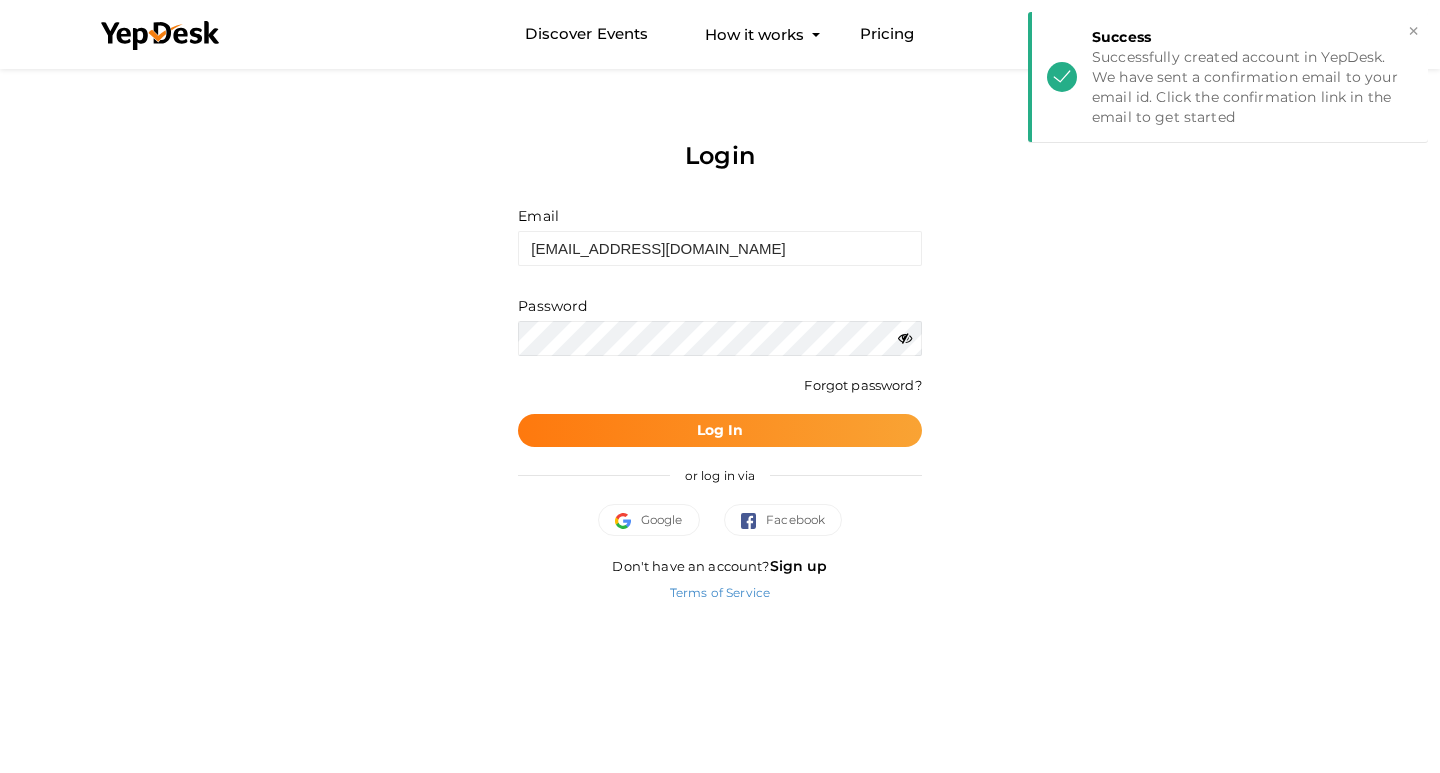 click on "Log In" at bounding box center [719, 430] 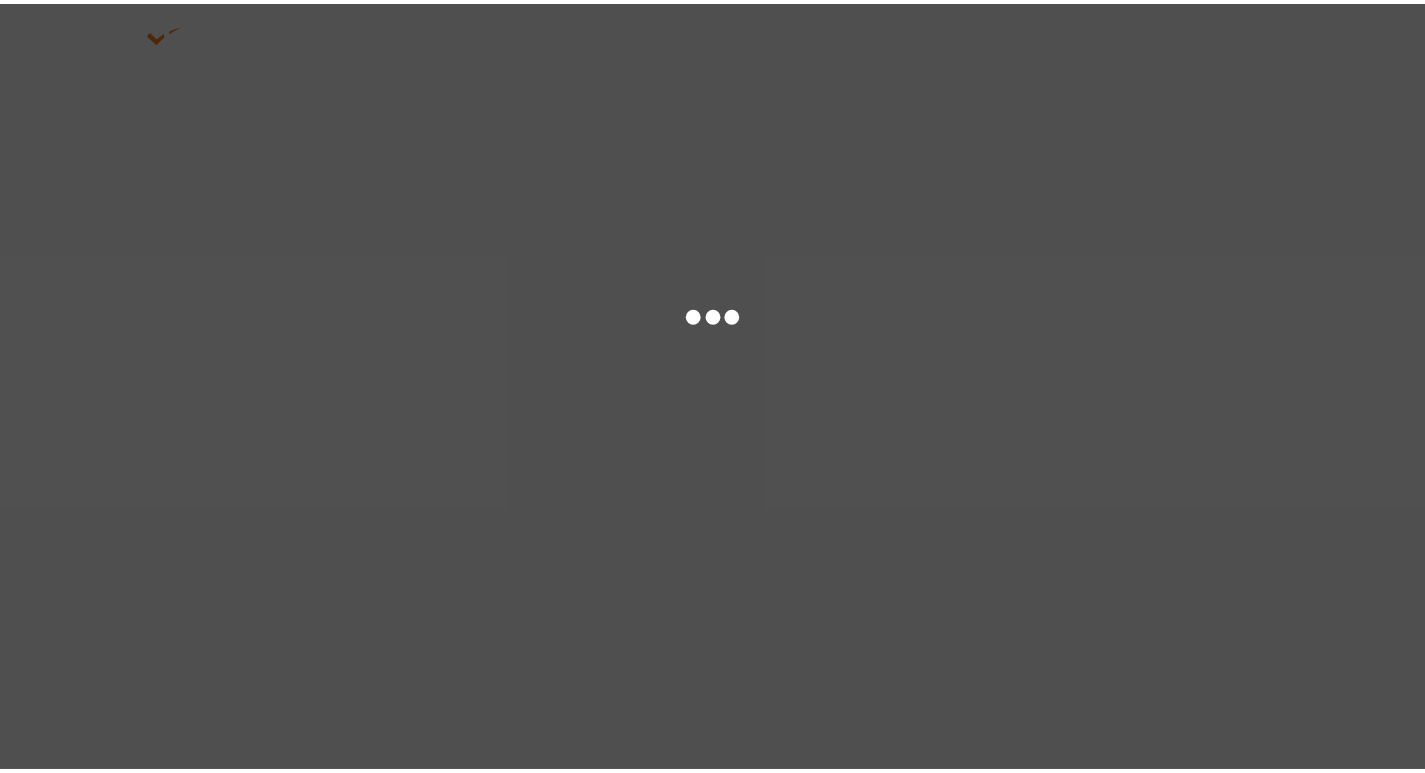 scroll, scrollTop: 0, scrollLeft: 0, axis: both 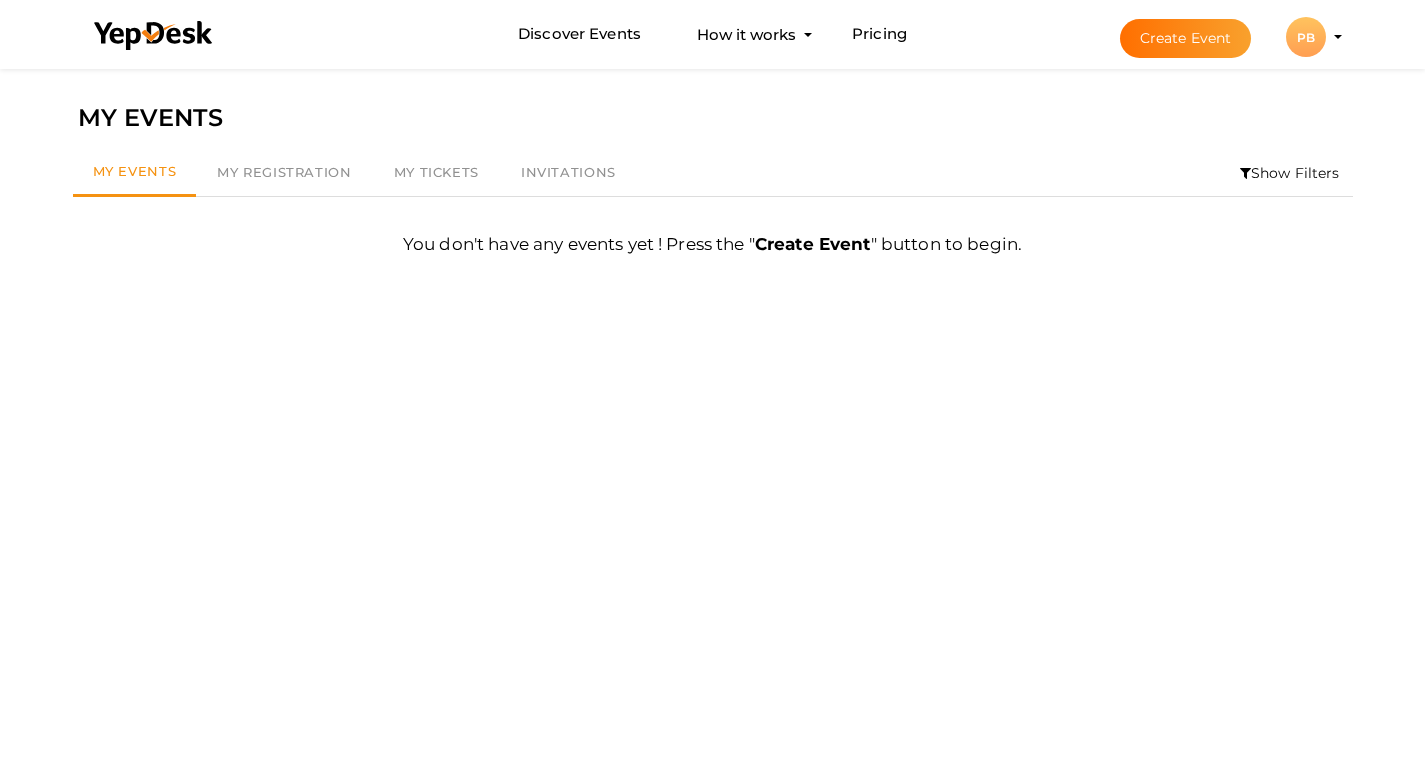 click on "PB
PB
[PERSON_NAME]
[EMAIL_ADDRESS][DOMAIN_NAME]
Personal Profile
My Events
Admin
Switch Profile
Create New Profile
Manage Profile Logout" at bounding box center (1306, 37) 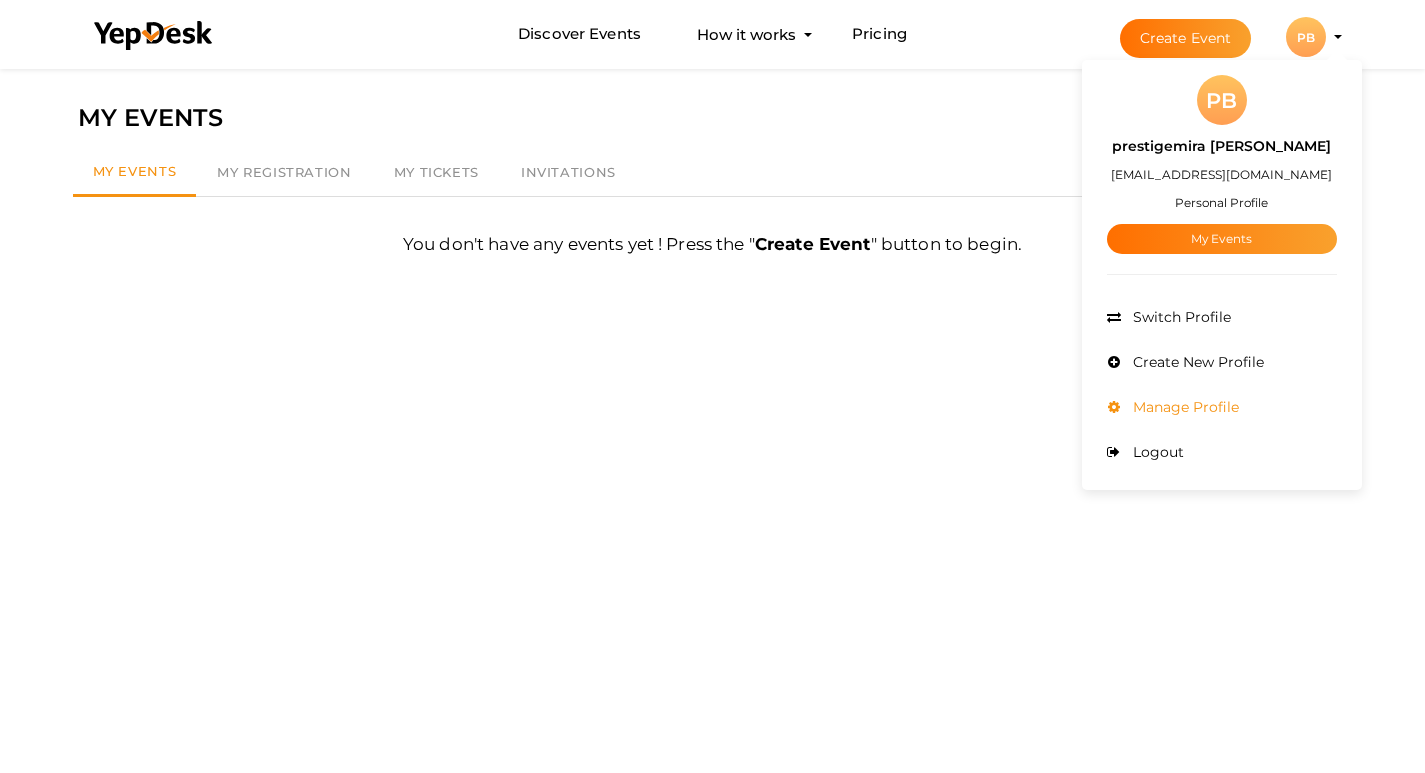 click on "Manage Profile" at bounding box center (1183, 407) 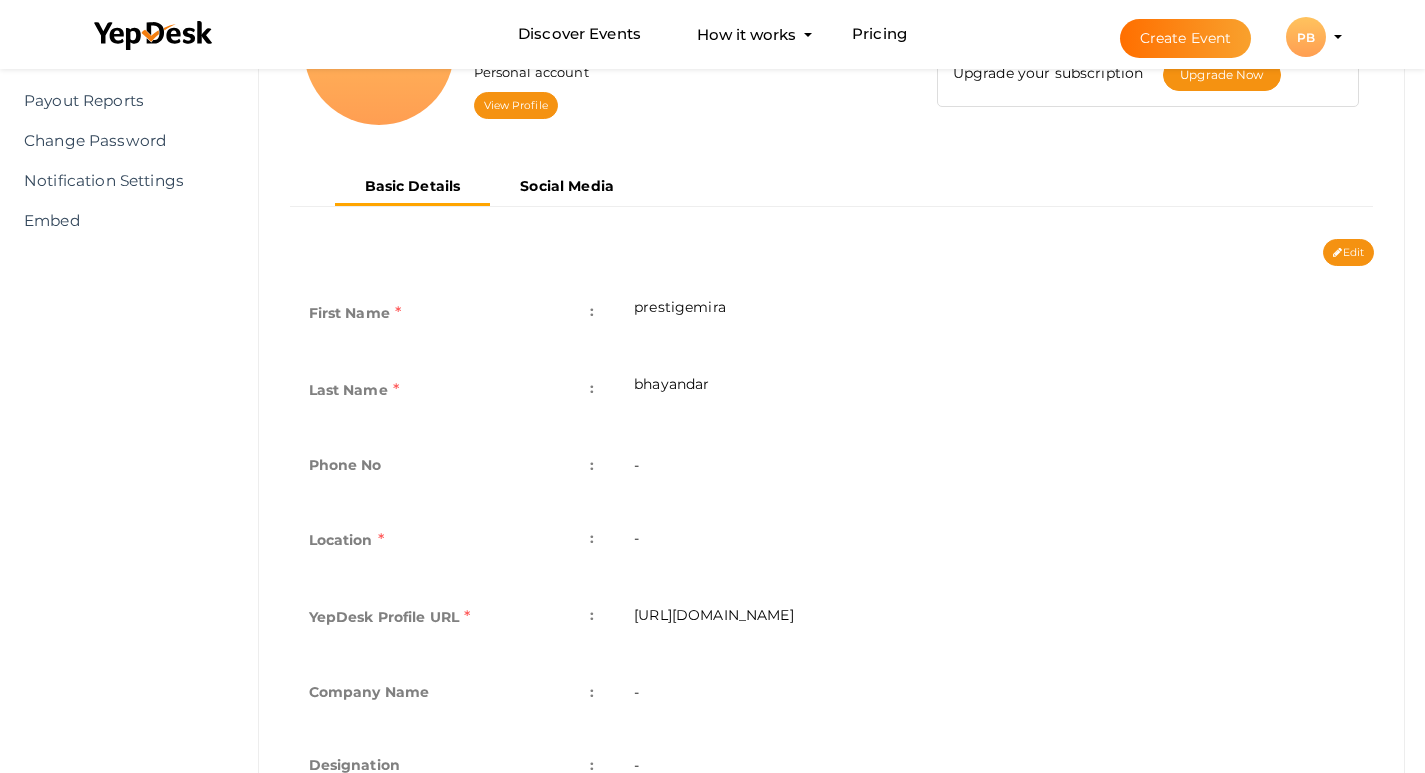 scroll, scrollTop: 300, scrollLeft: 0, axis: vertical 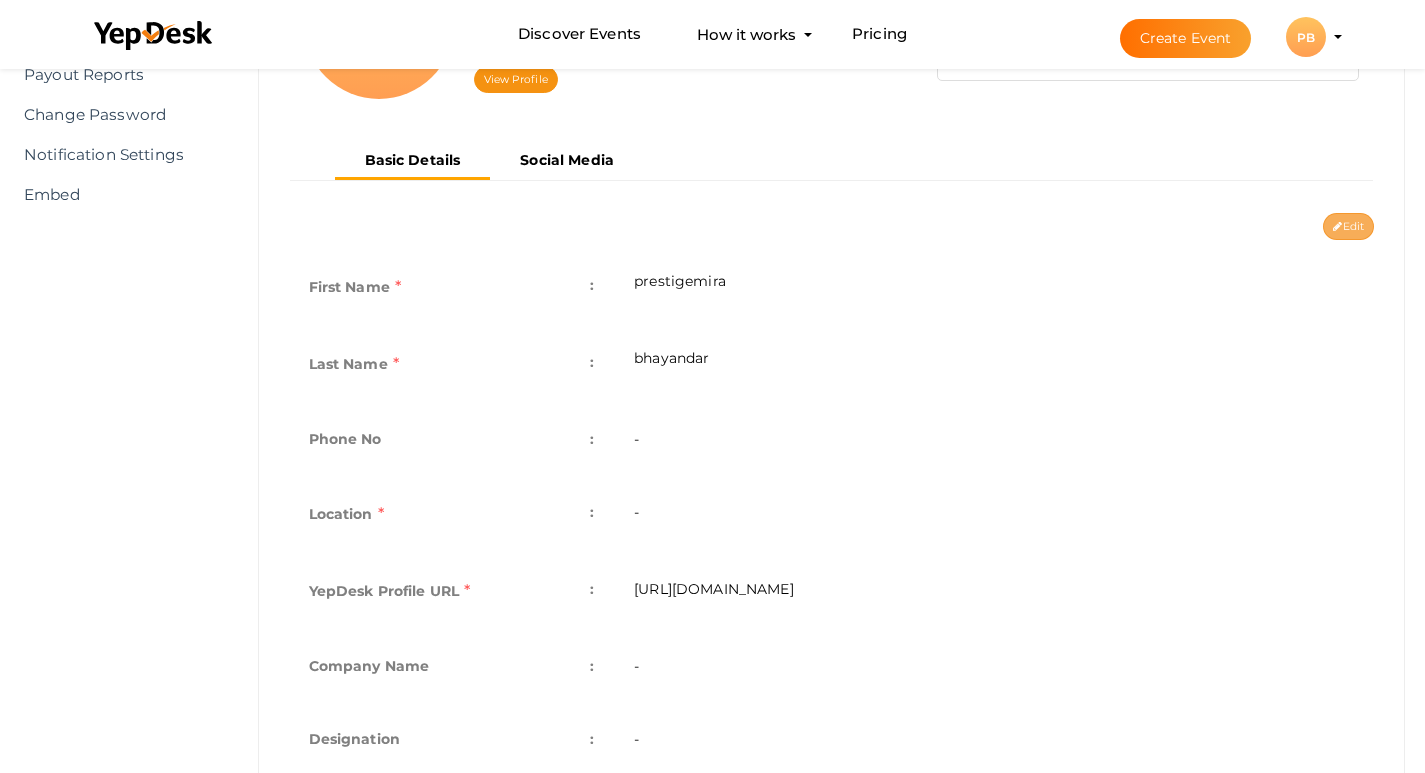click on "Edit" at bounding box center [1348, 226] 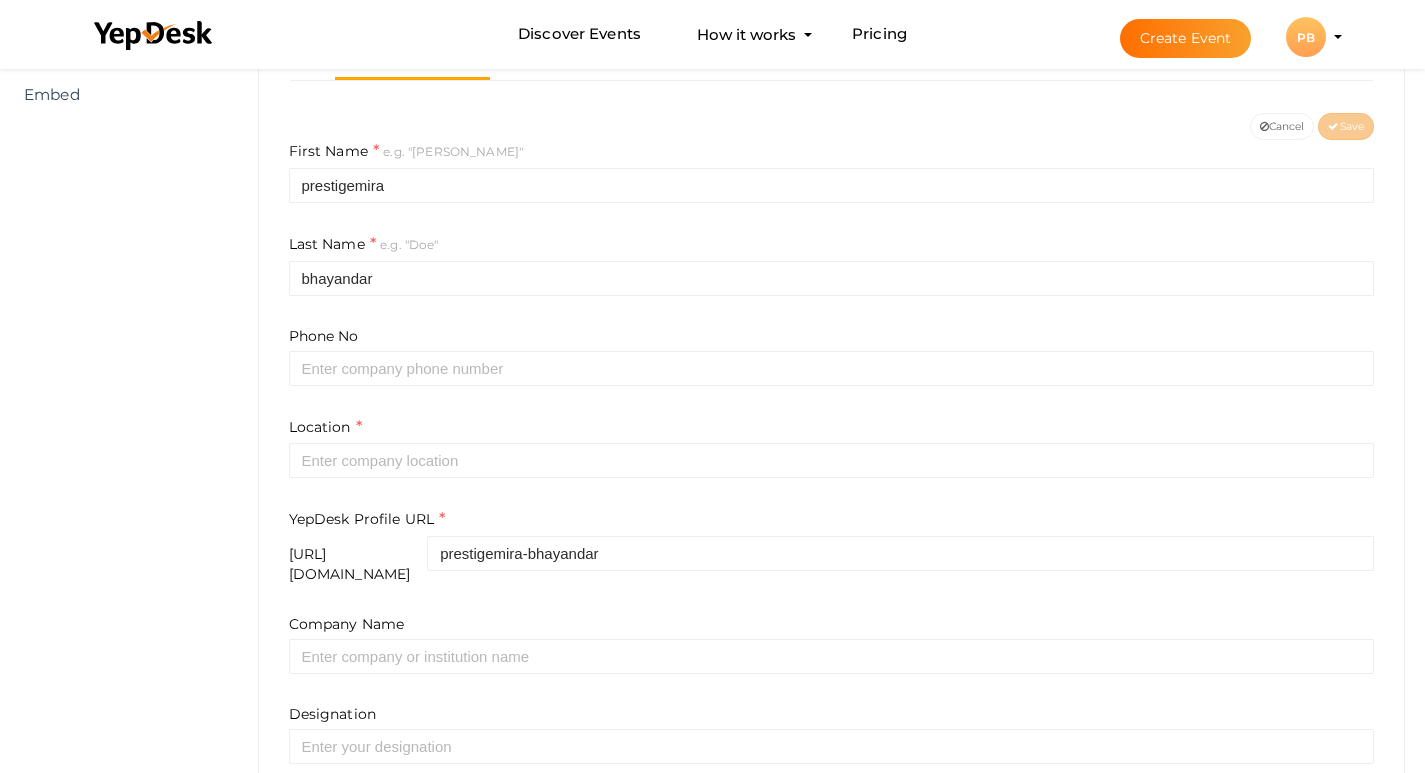 scroll, scrollTop: 500, scrollLeft: 0, axis: vertical 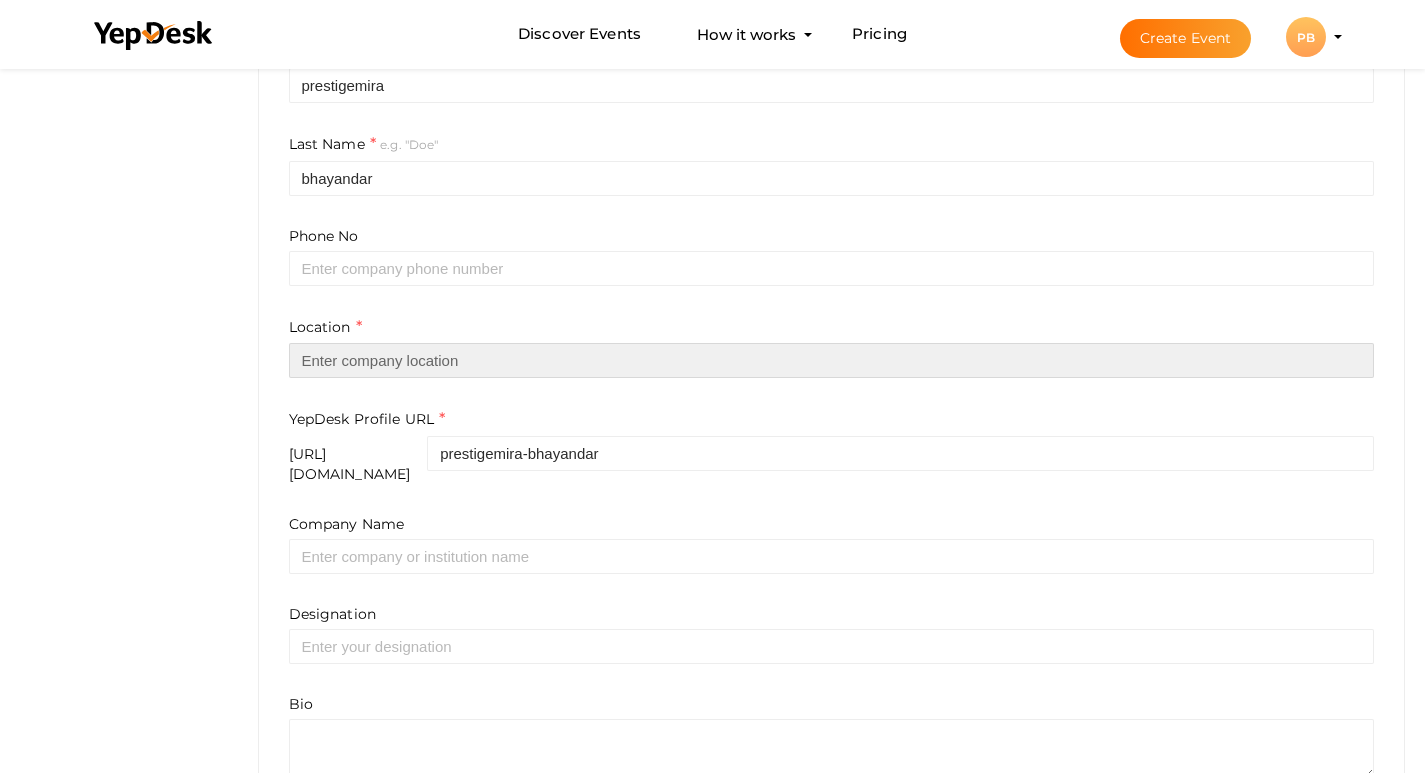 click at bounding box center (832, 360) 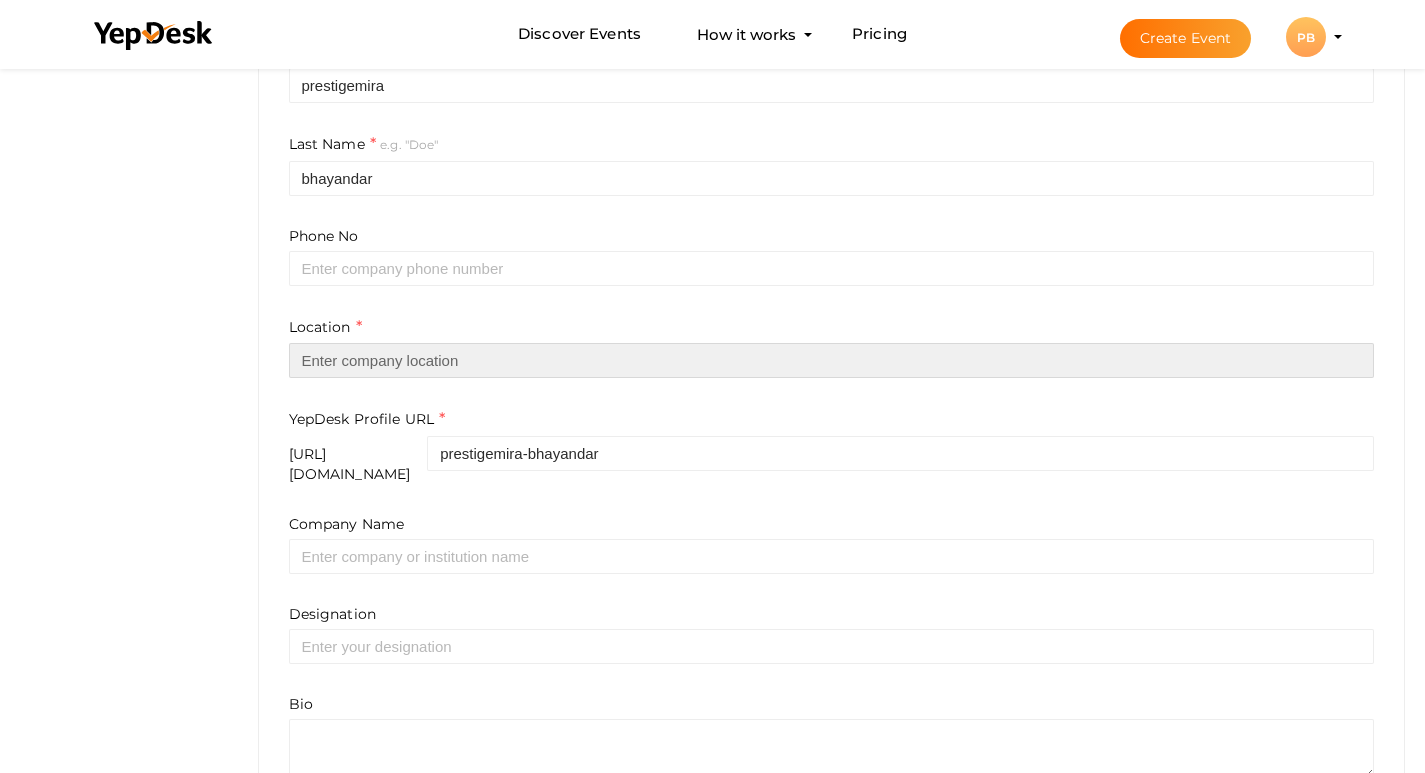 paste on "Mira Bhayandar, Mumbai" 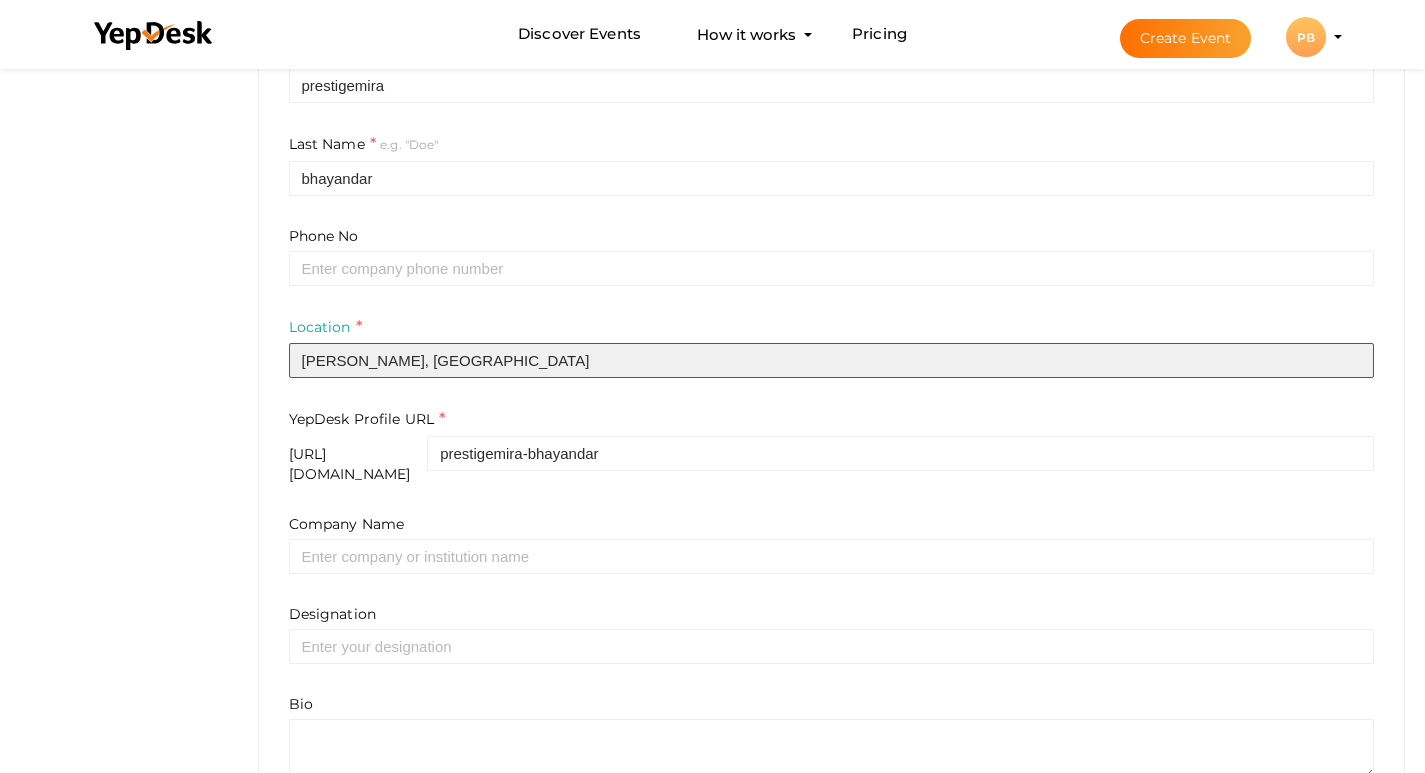 type on "Mira Bhayandar, Mumbai" 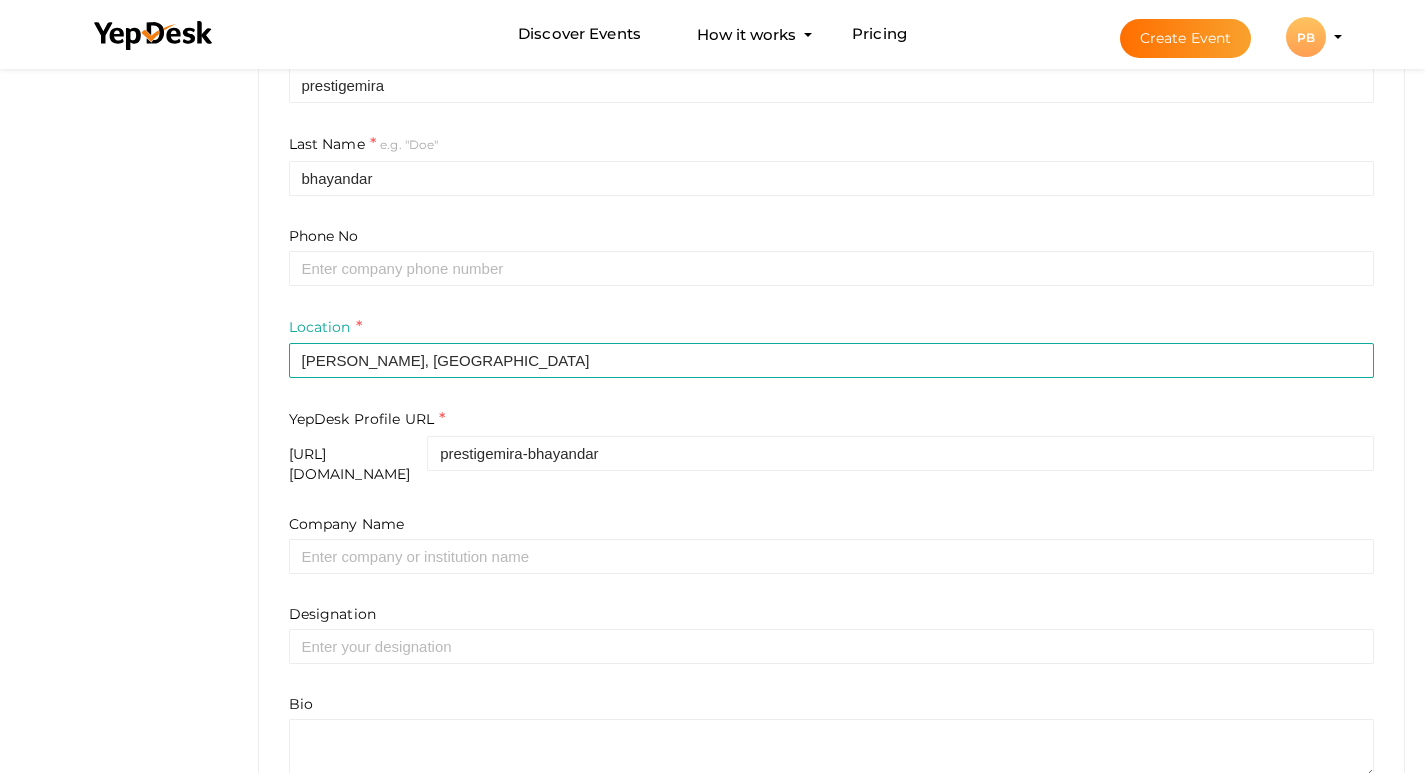 click on "Discover Events
How it works
Powerful Registration / Ticketing
Start selling your tickets in minutes
Pricing
Create Event
PB" at bounding box center [712, -114] 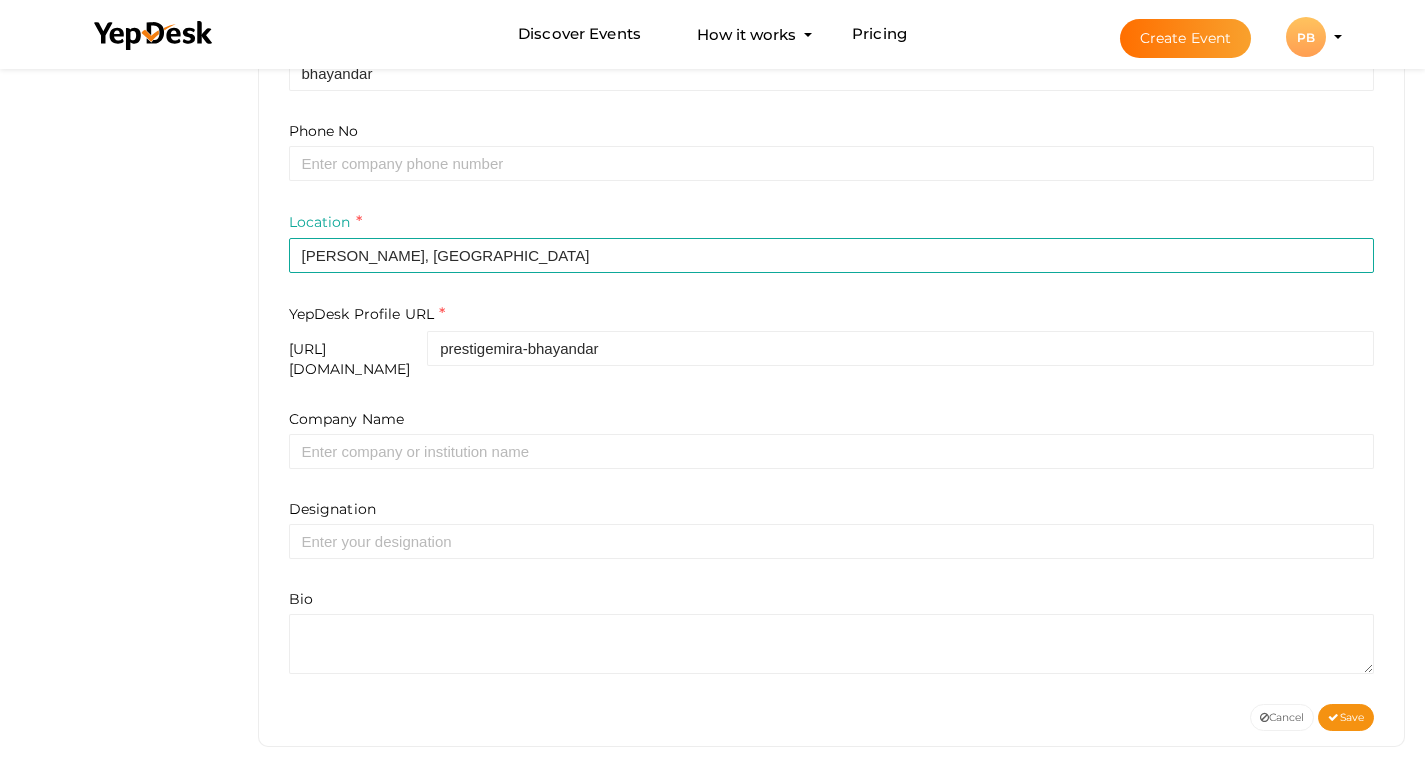 scroll, scrollTop: 606, scrollLeft: 0, axis: vertical 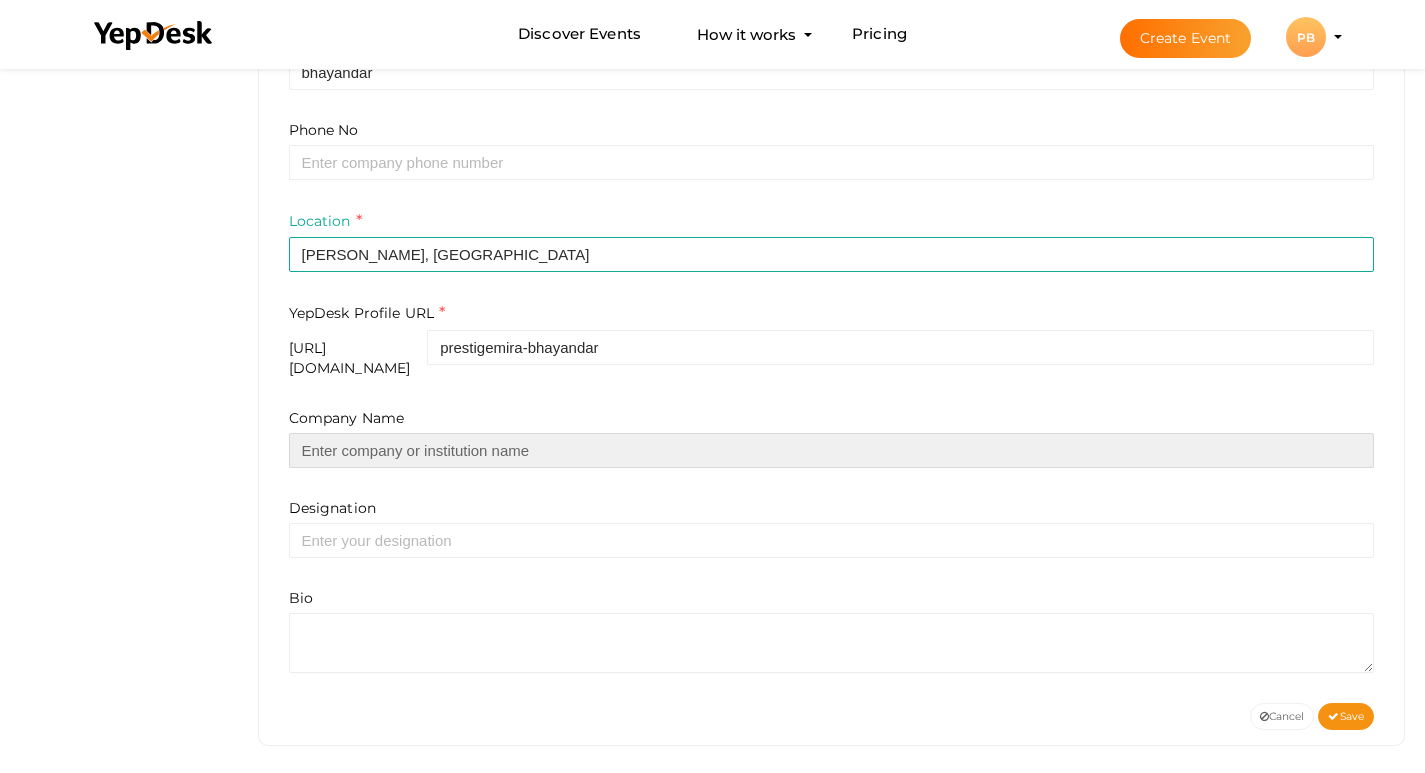 click at bounding box center [832, 450] 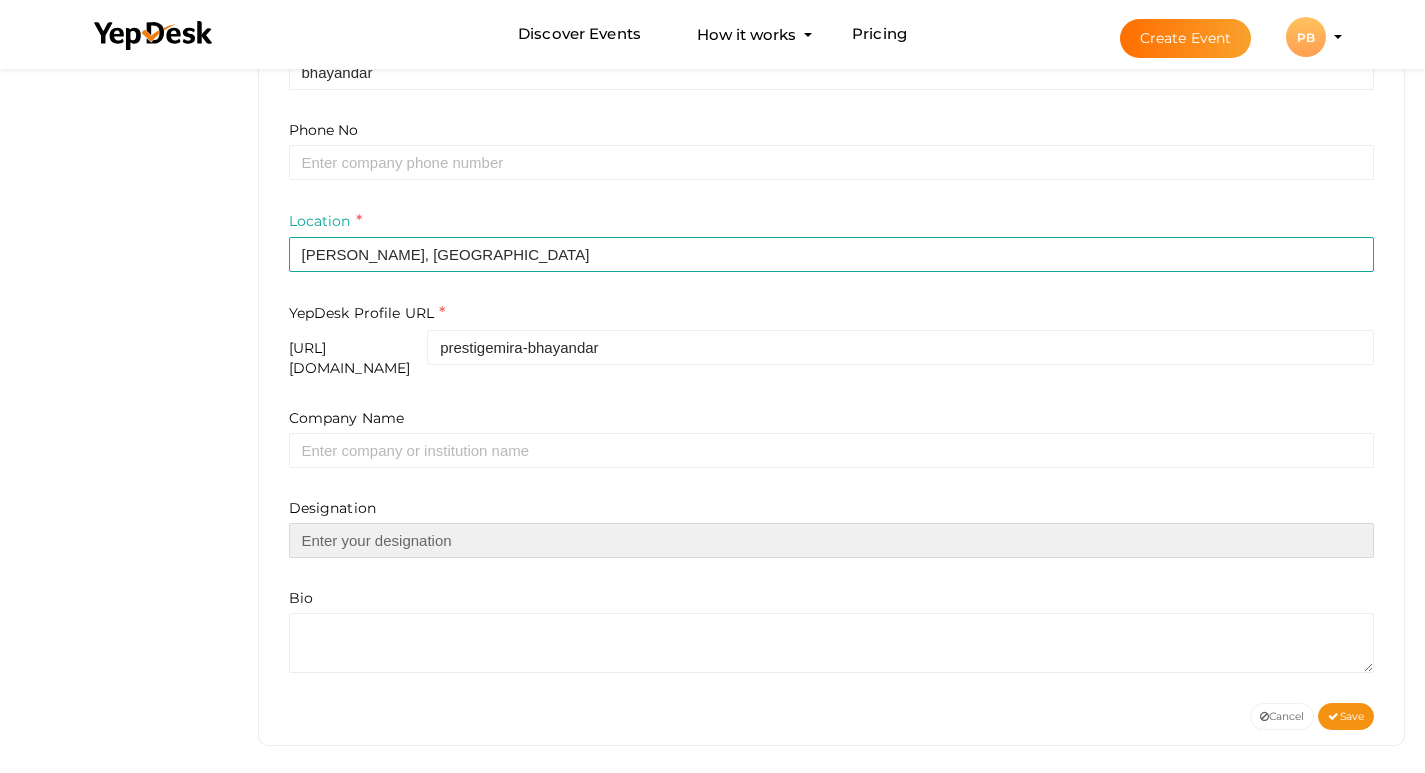 click at bounding box center (832, 540) 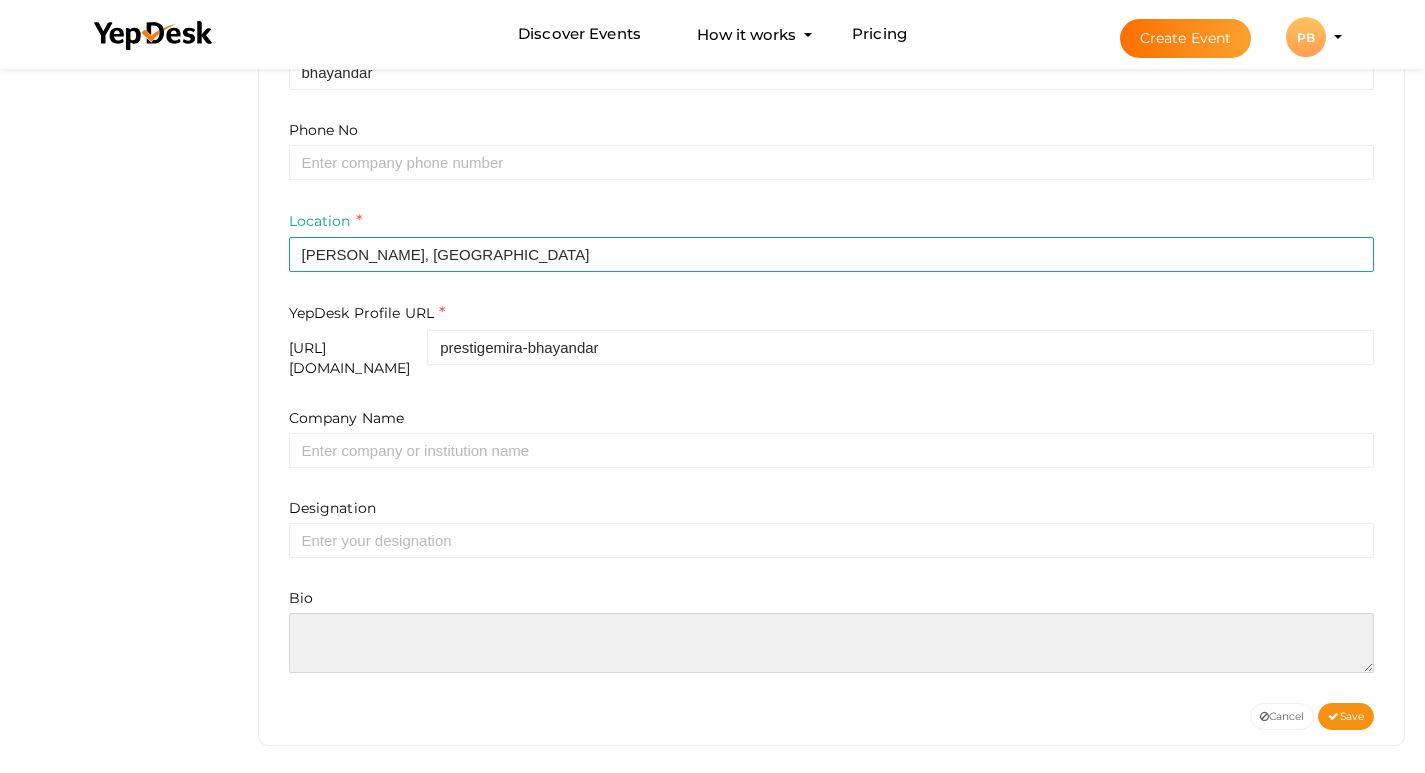 click at bounding box center [832, 643] 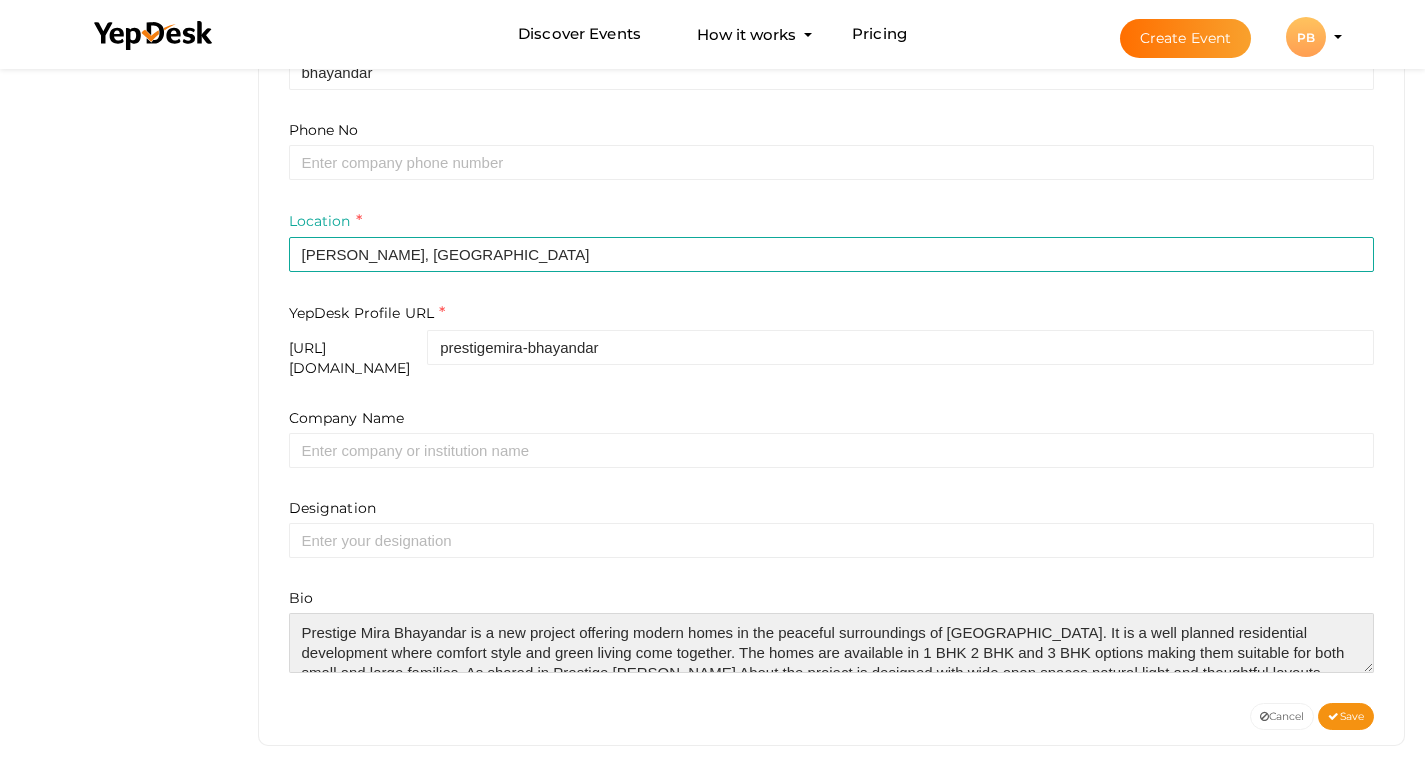 scroll, scrollTop: 10, scrollLeft: 0, axis: vertical 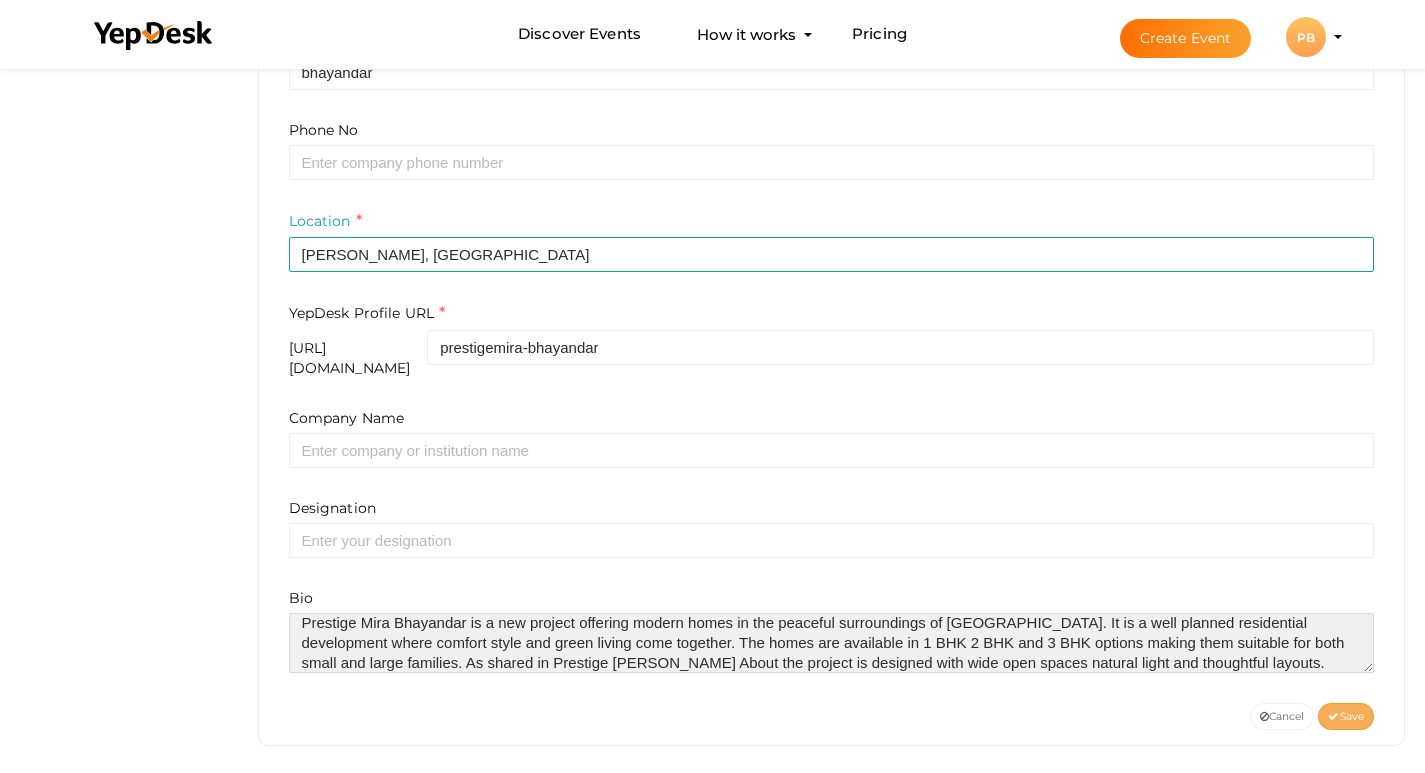 type on "Prestige Mira Bhayandar is a new project offering modern homes in the peaceful surroundings of Mira Road Mumbai. It is a well planned residential development where comfort style and green living come together. The homes are available in 1 BHK 2 BHK and 3 BHK options making them suitable for both small and large families. As shared in Prestige Mira Bhayandar About the project is designed with wide open spaces natural light and thoughtful layouts." 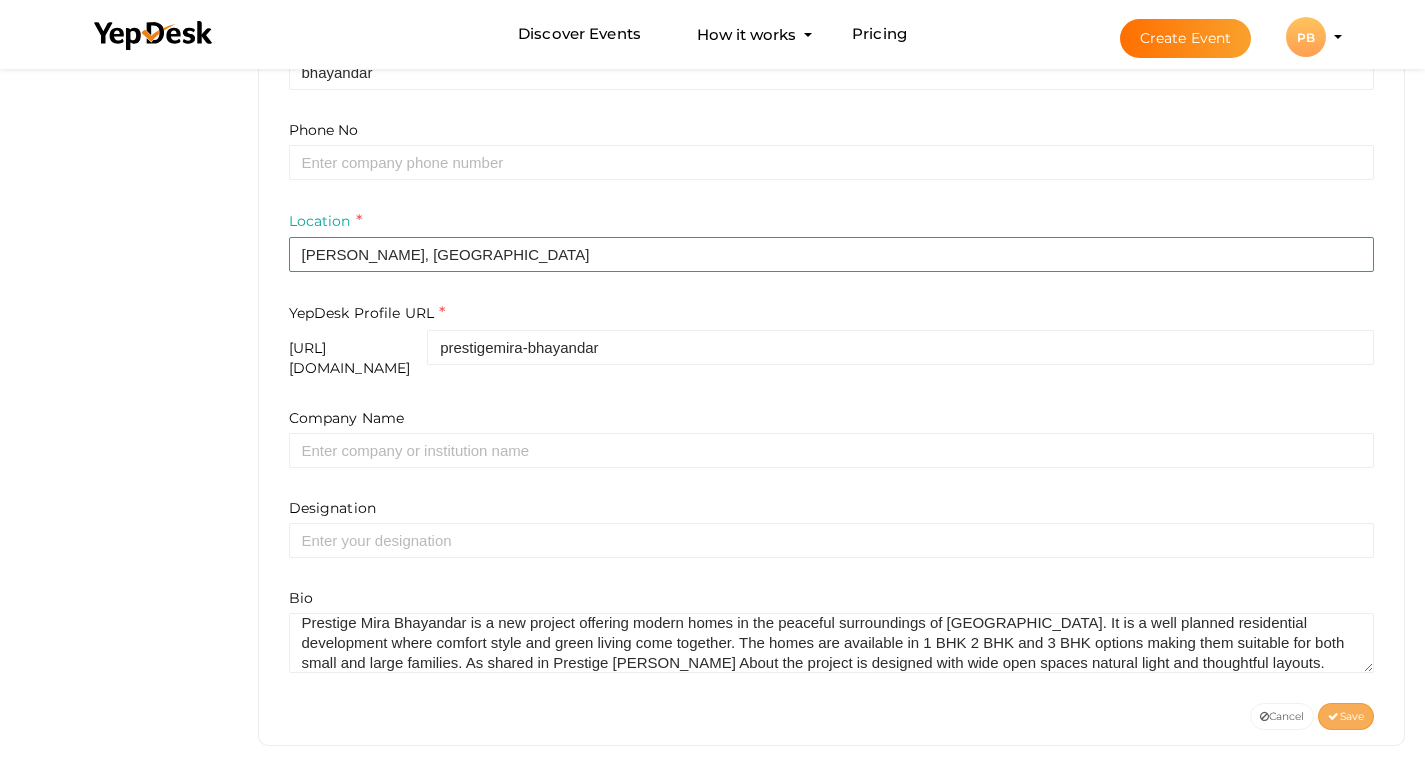 click on "Save" at bounding box center [1346, 716] 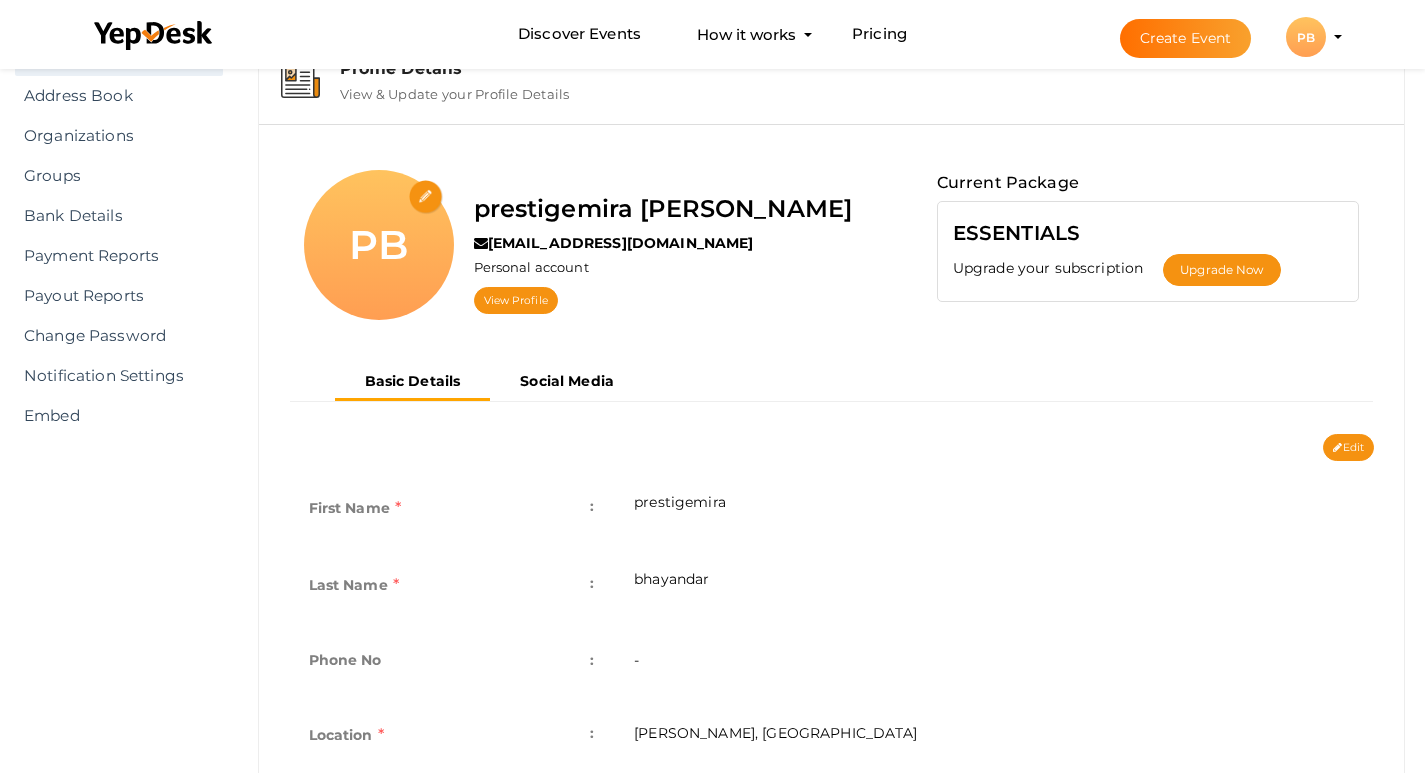 scroll, scrollTop: 62, scrollLeft: 0, axis: vertical 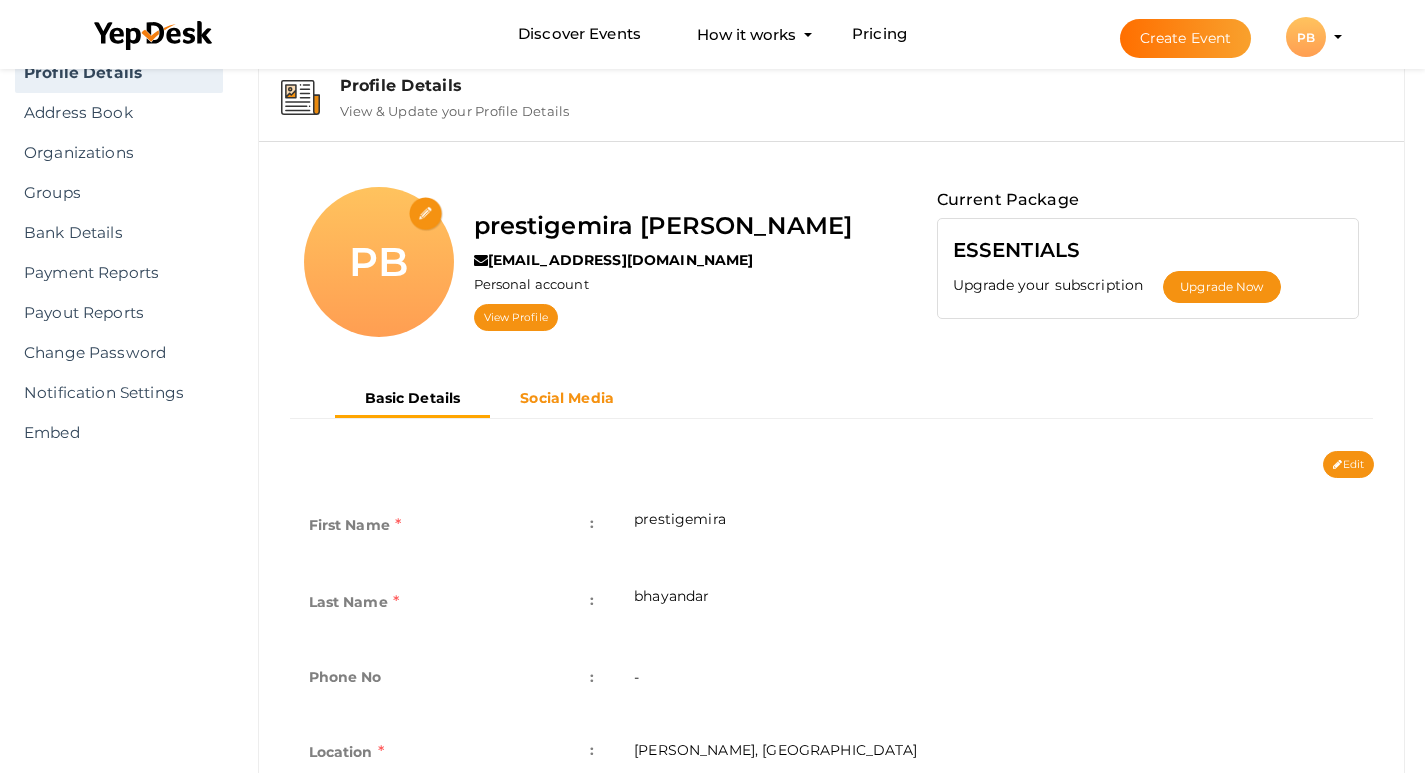 click on "Social Media" at bounding box center (567, 398) 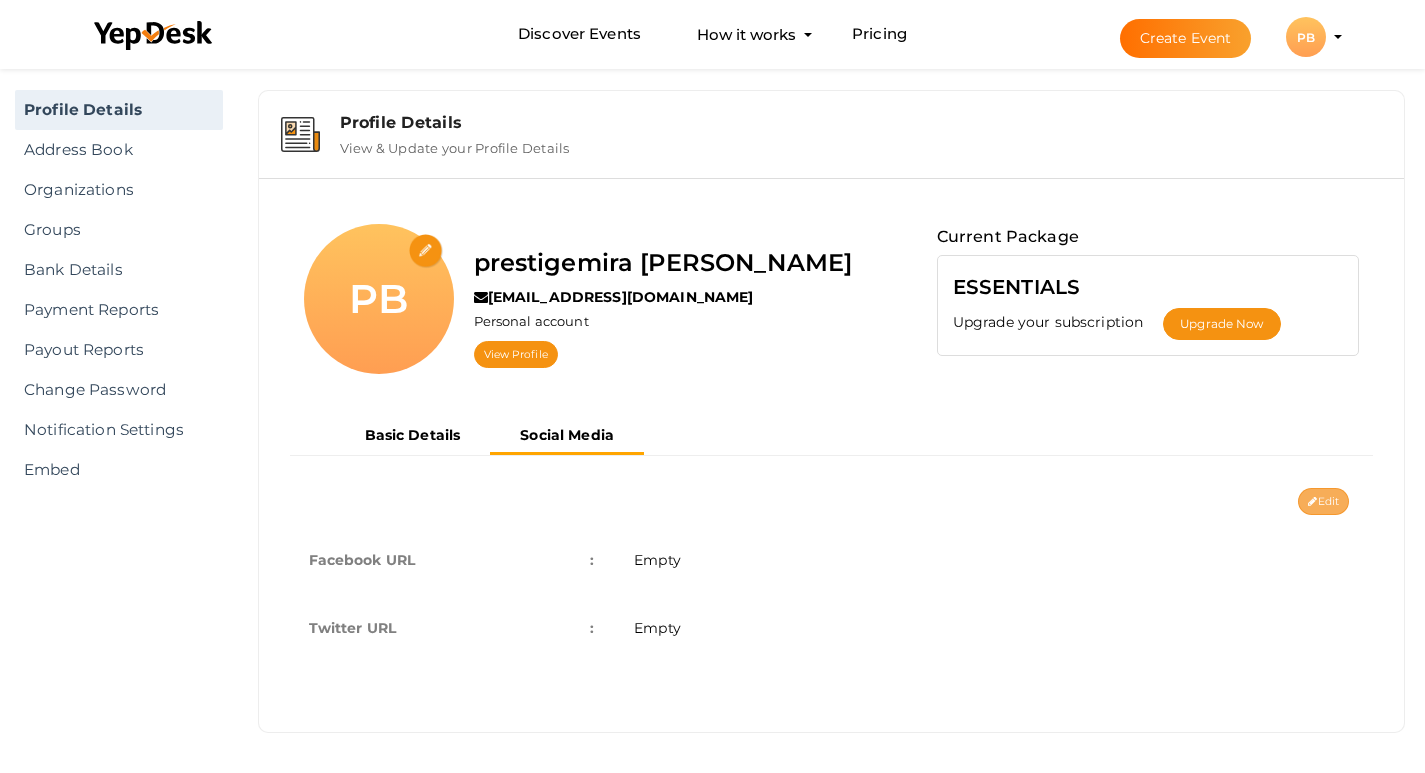 click on "Edit" at bounding box center (1323, 501) 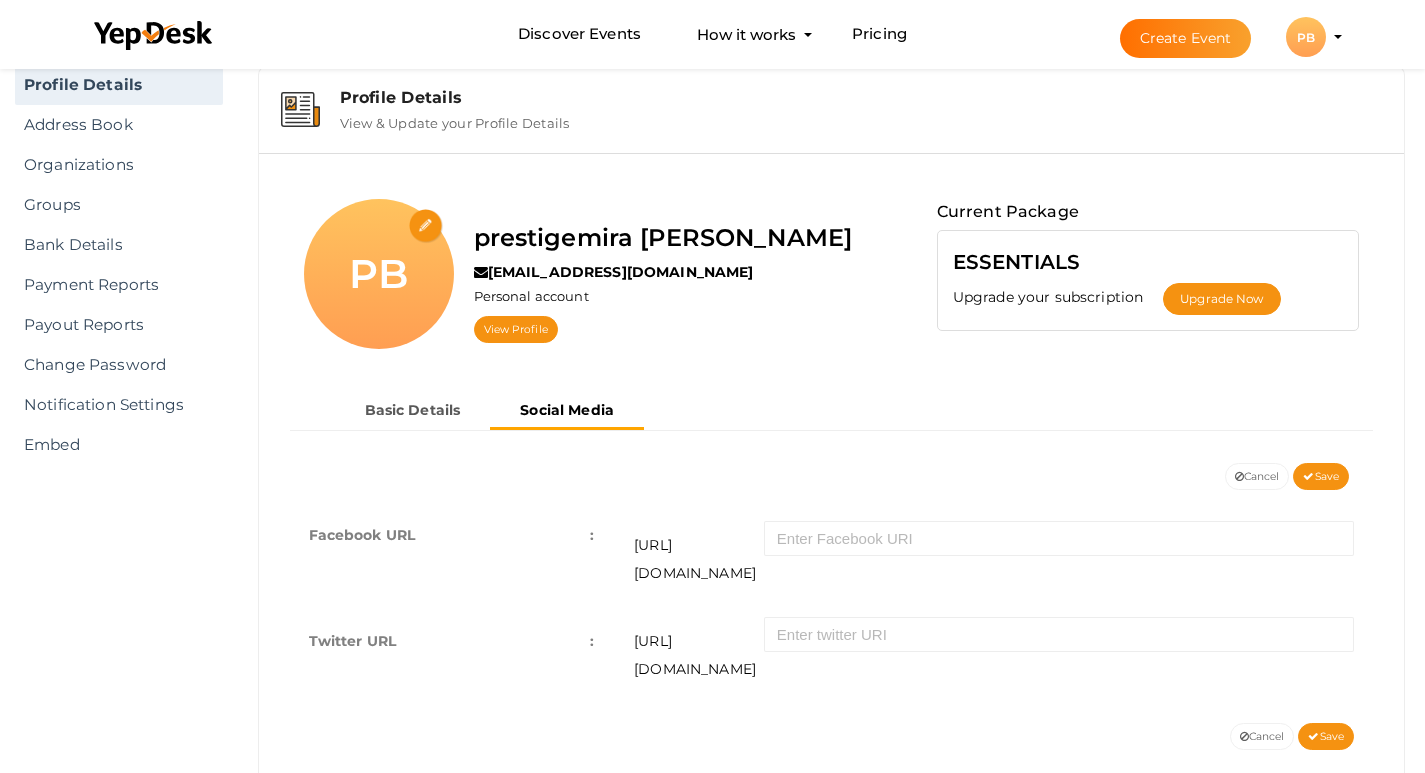 scroll, scrollTop: 62, scrollLeft: 0, axis: vertical 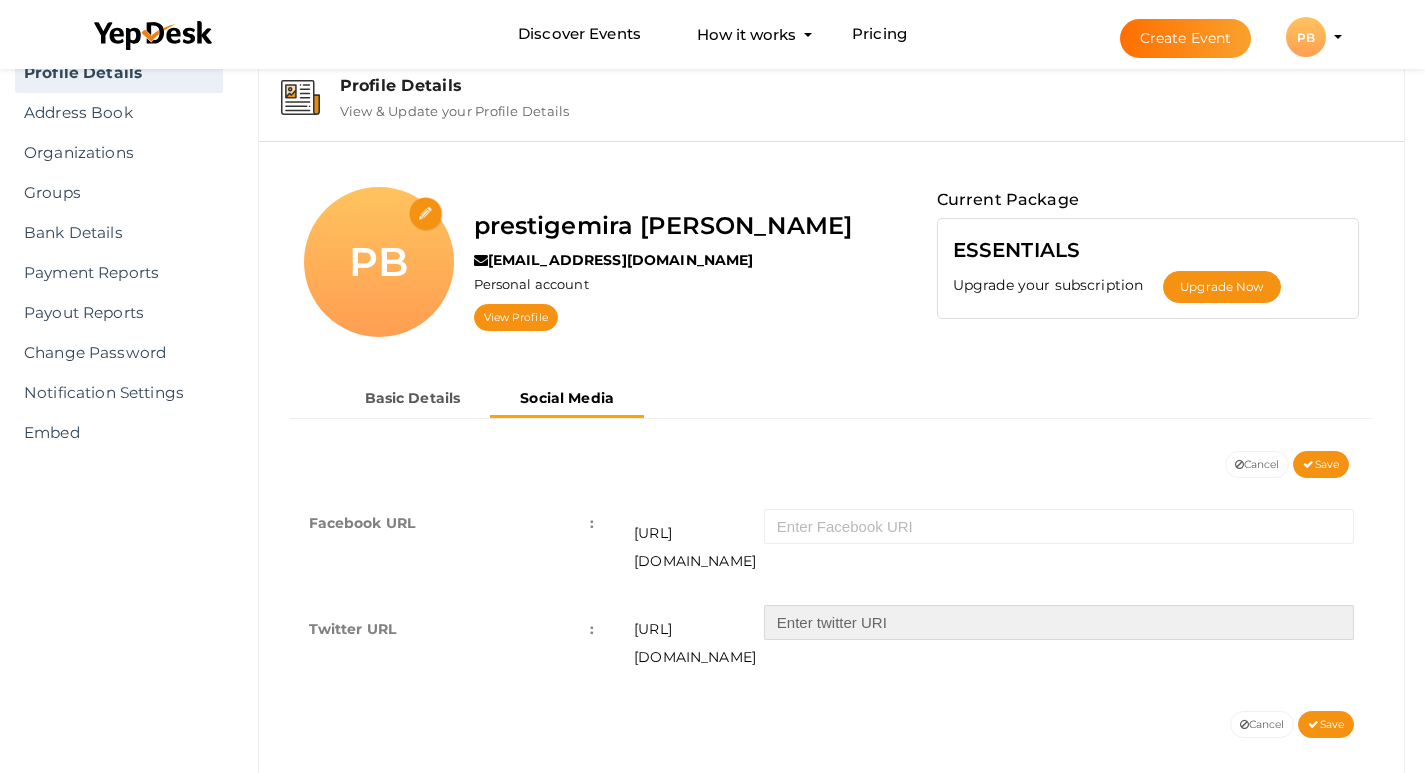 click at bounding box center [1059, 622] 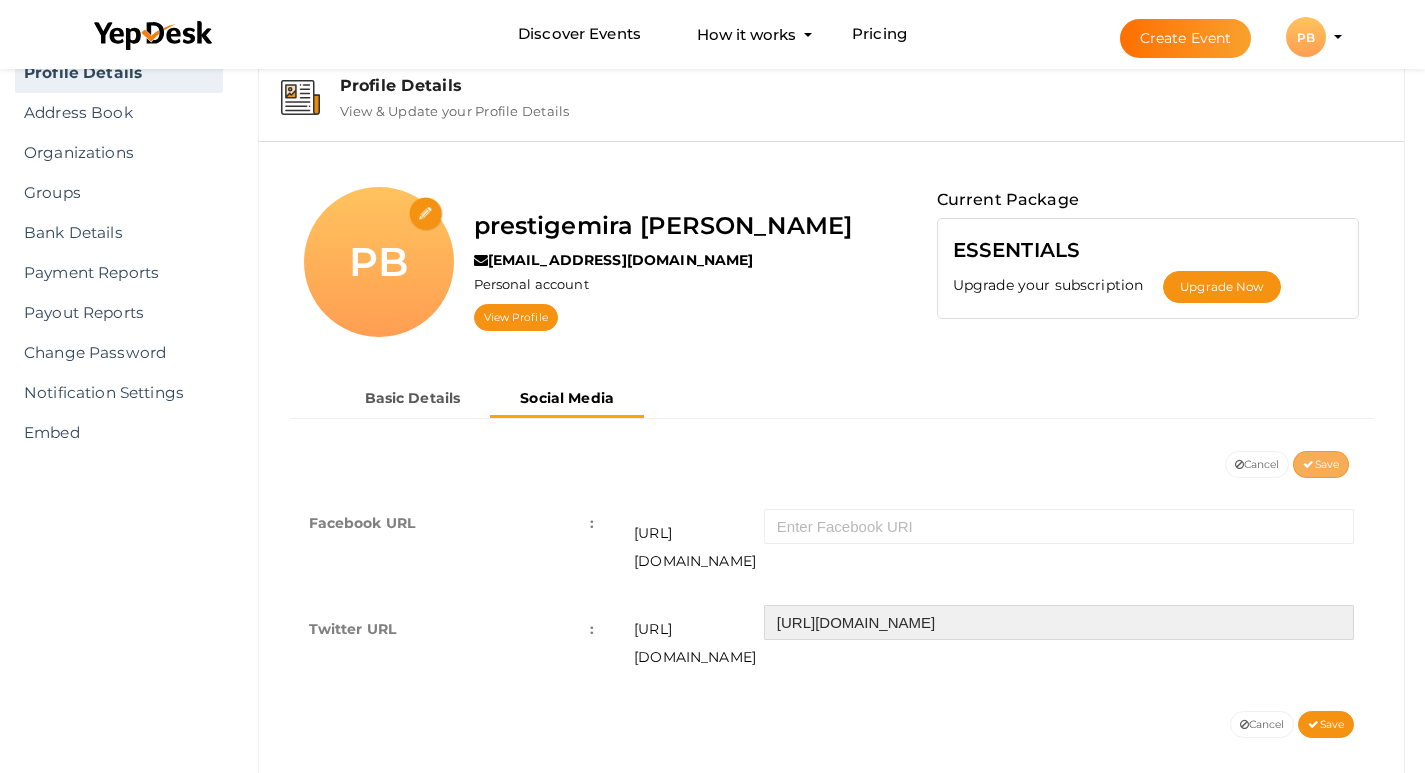 type on "https://x.com/PBhayandar15180" 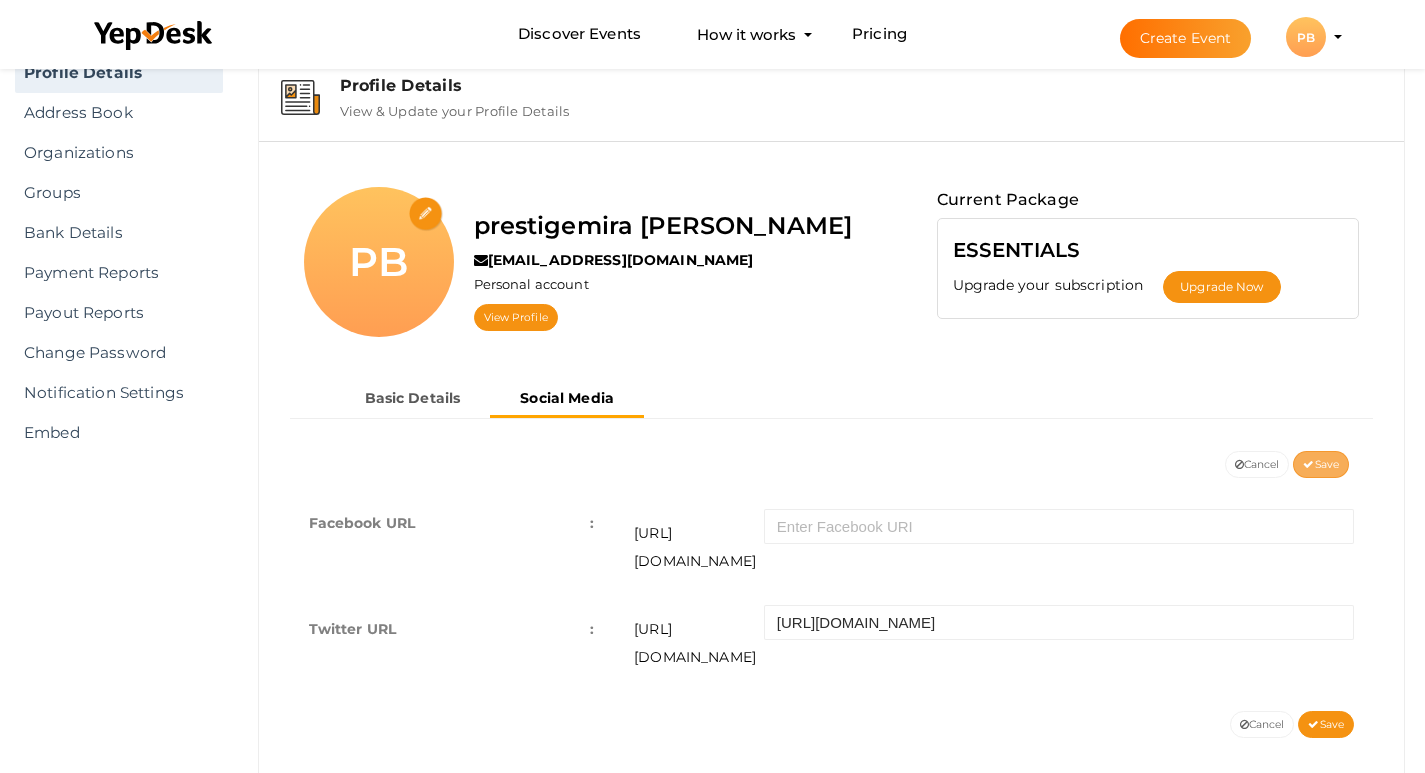 click on "Save" at bounding box center (1321, 464) 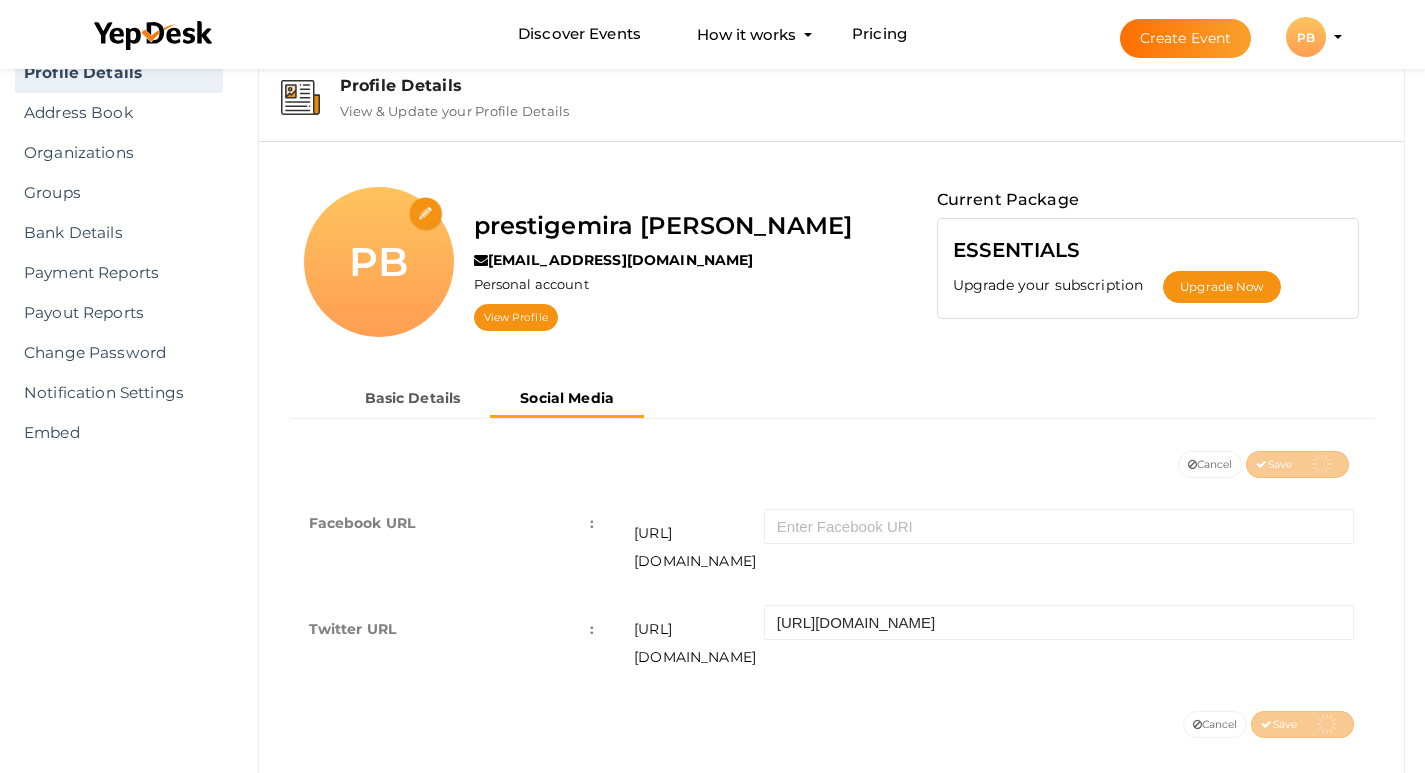 scroll, scrollTop: 25, scrollLeft: 0, axis: vertical 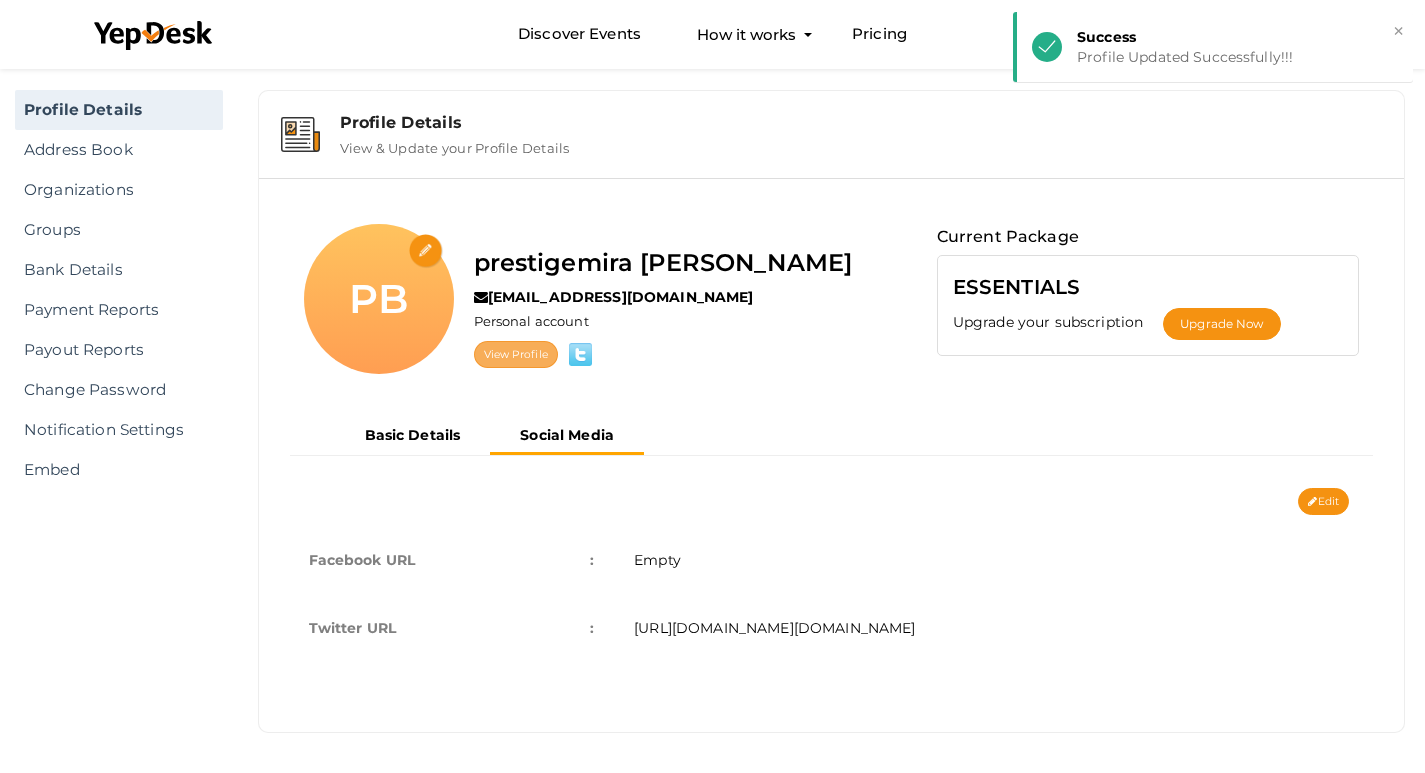 click on "View Profile" at bounding box center (516, 354) 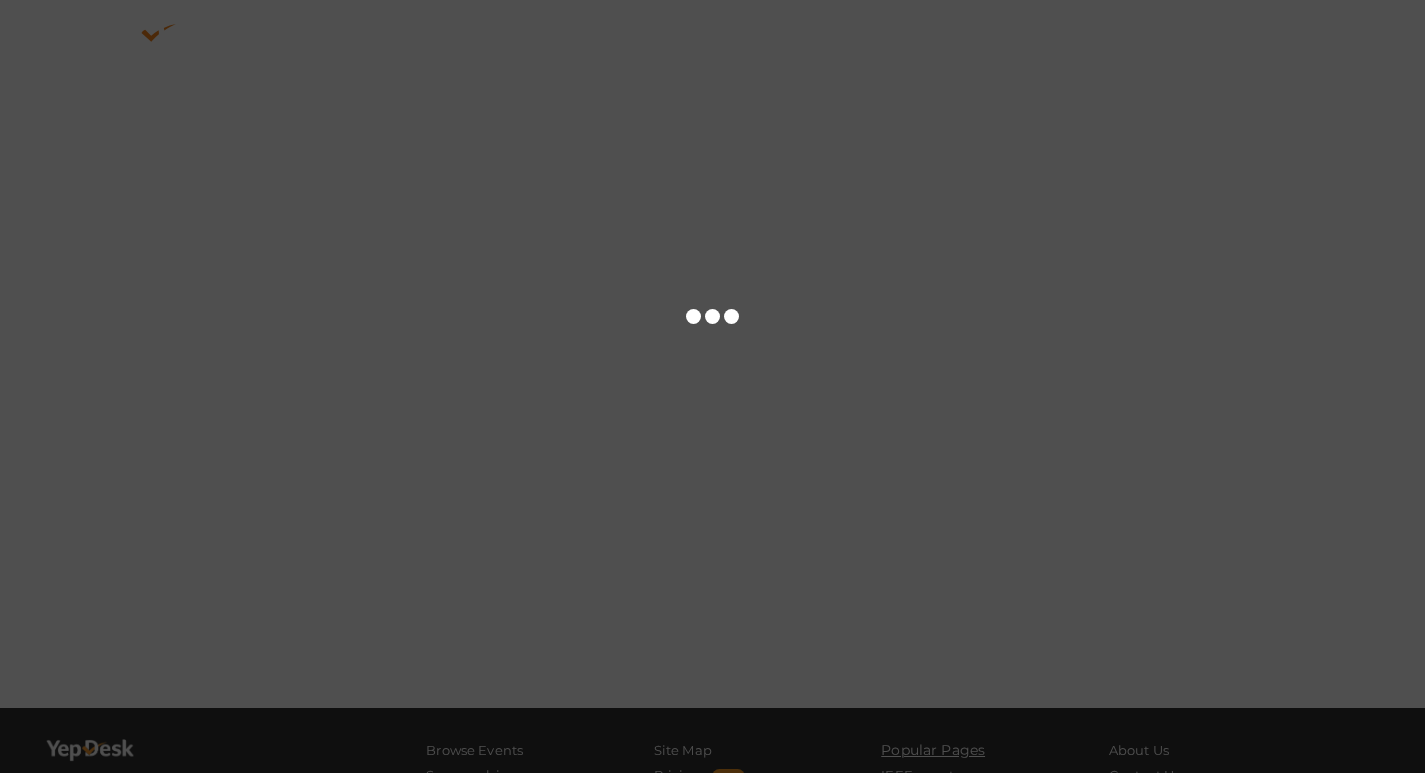 scroll, scrollTop: 0, scrollLeft: 0, axis: both 